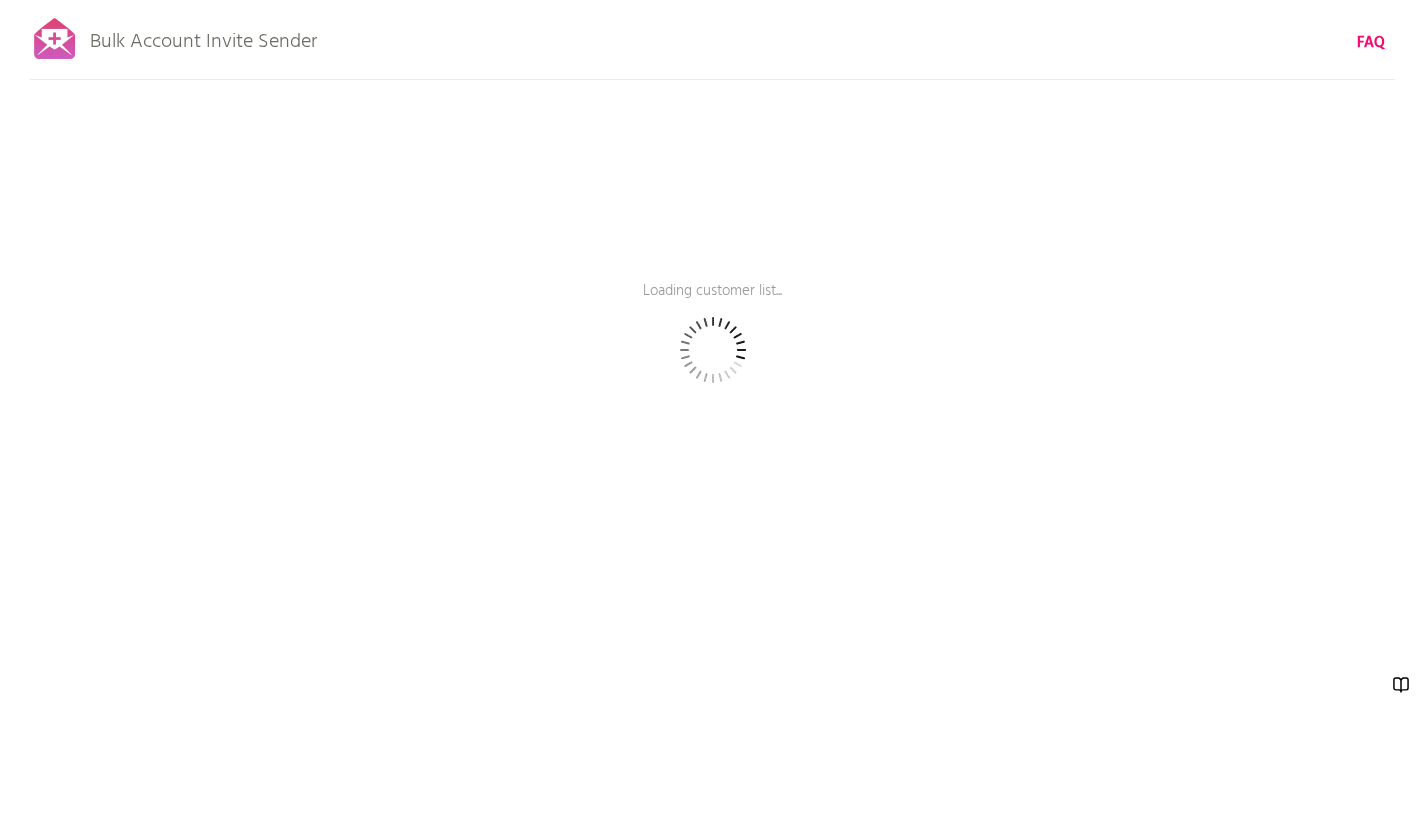 scroll, scrollTop: 0, scrollLeft: 0, axis: both 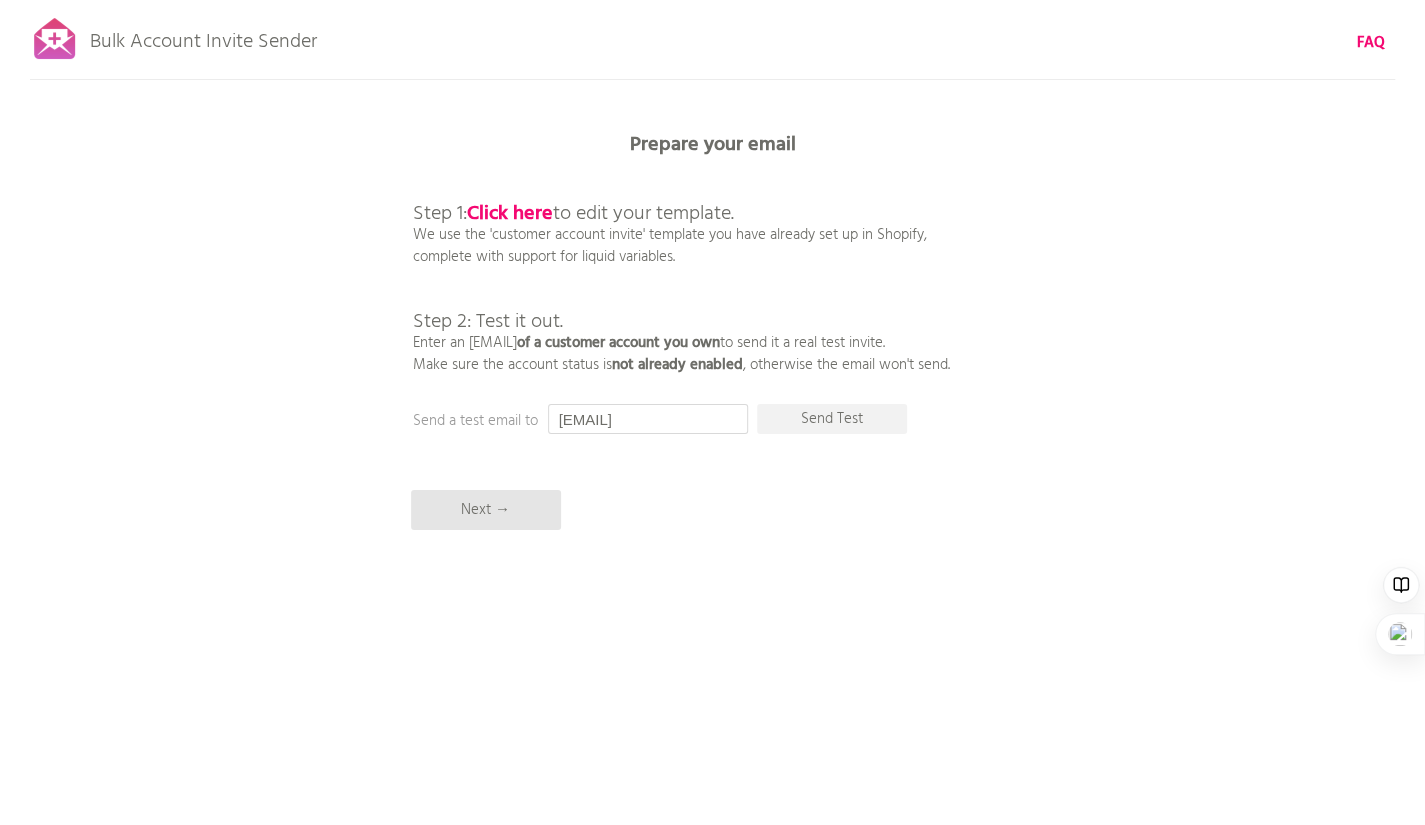 click on "[EMAIL]" at bounding box center (648, 419) 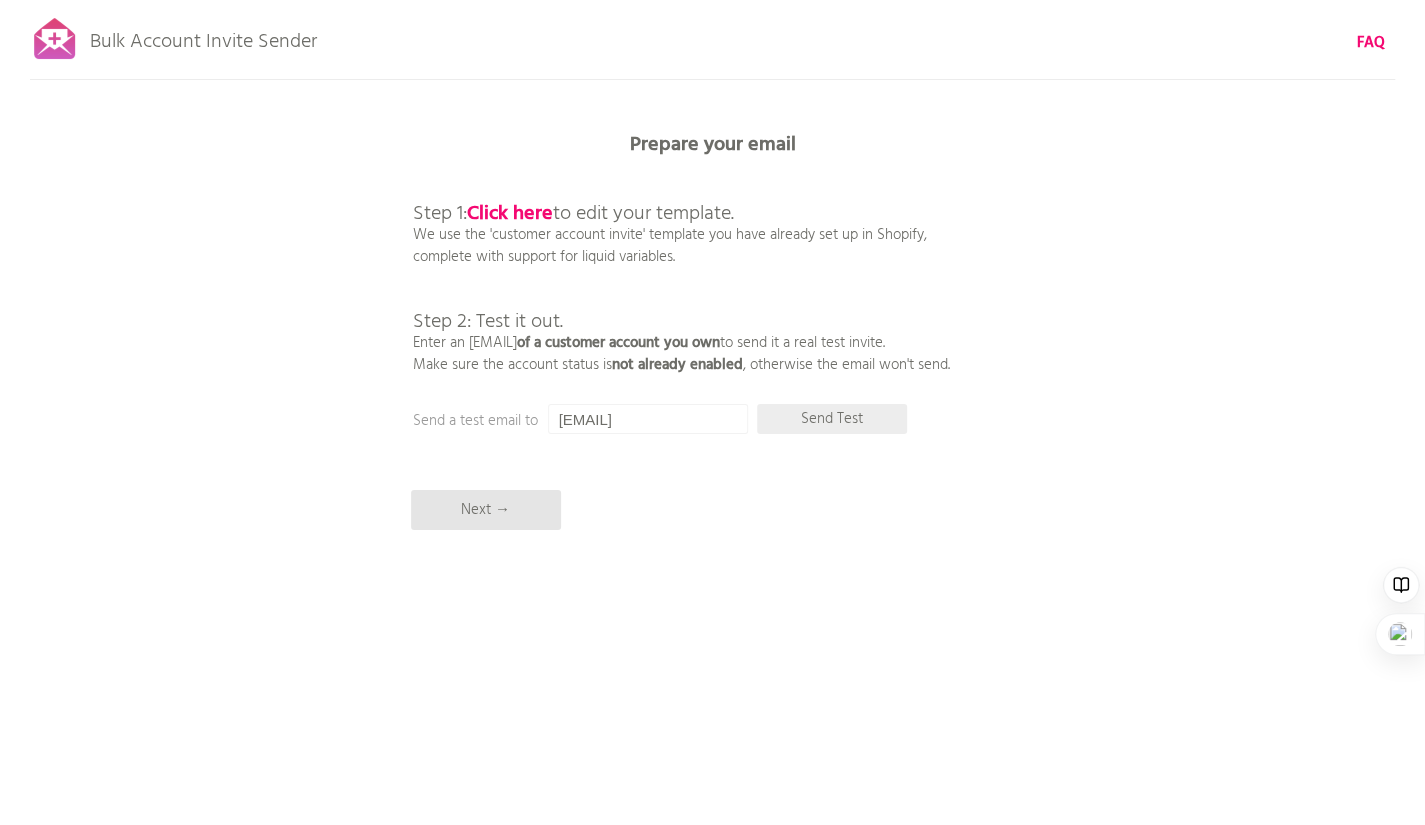 click on "Send Test" at bounding box center (832, 419) 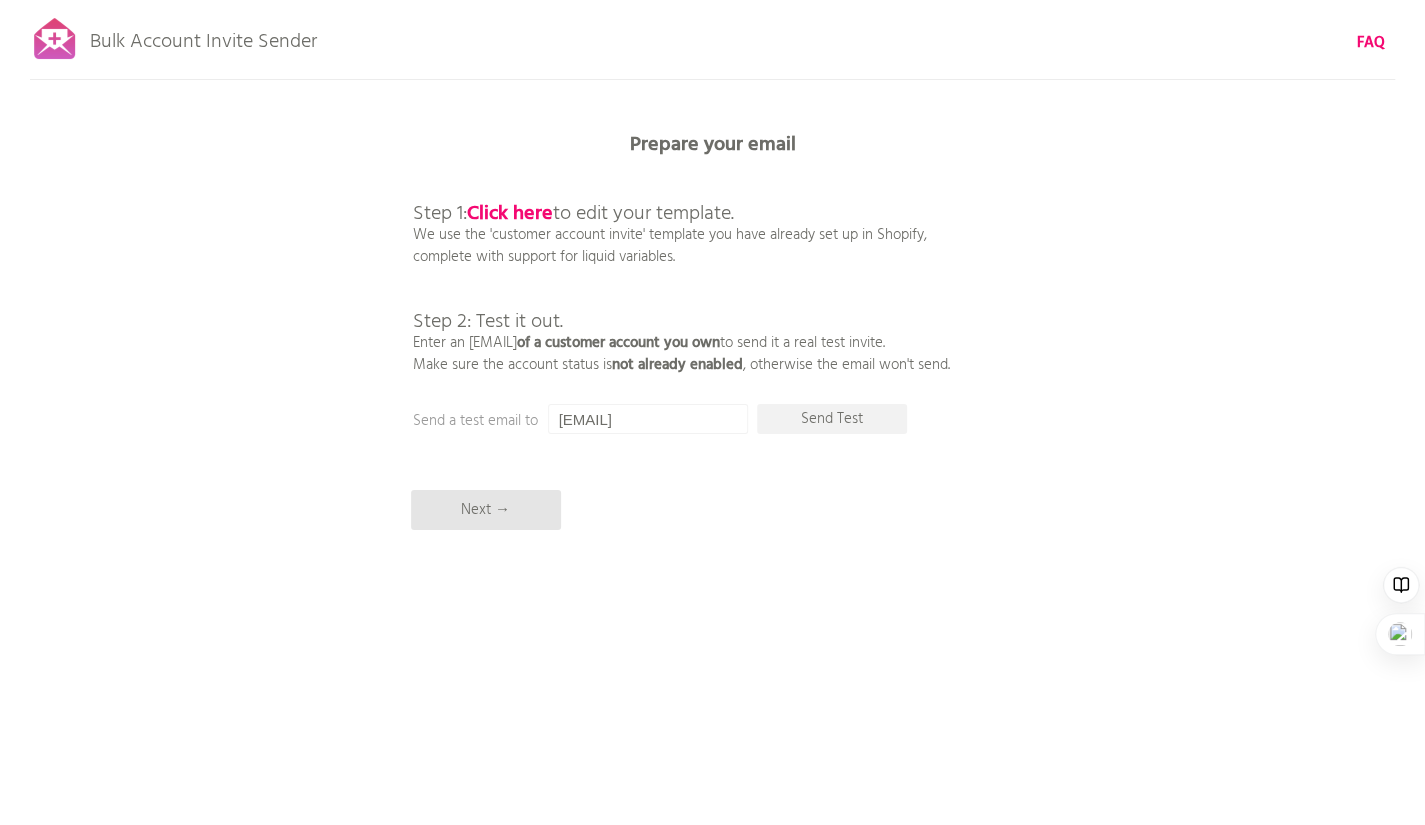 scroll, scrollTop: 0, scrollLeft: 1, axis: horizontal 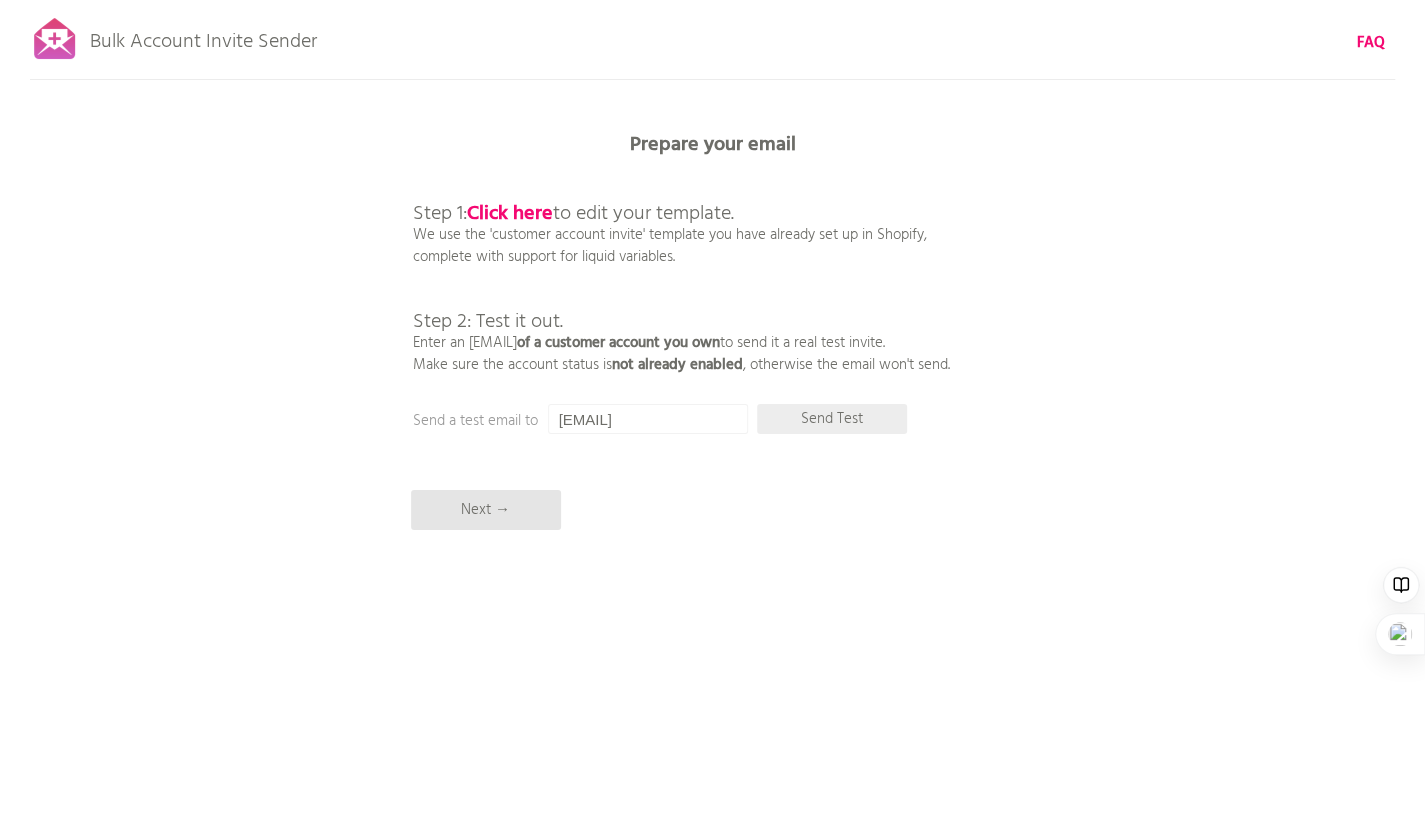 type on "[EMAIL]" 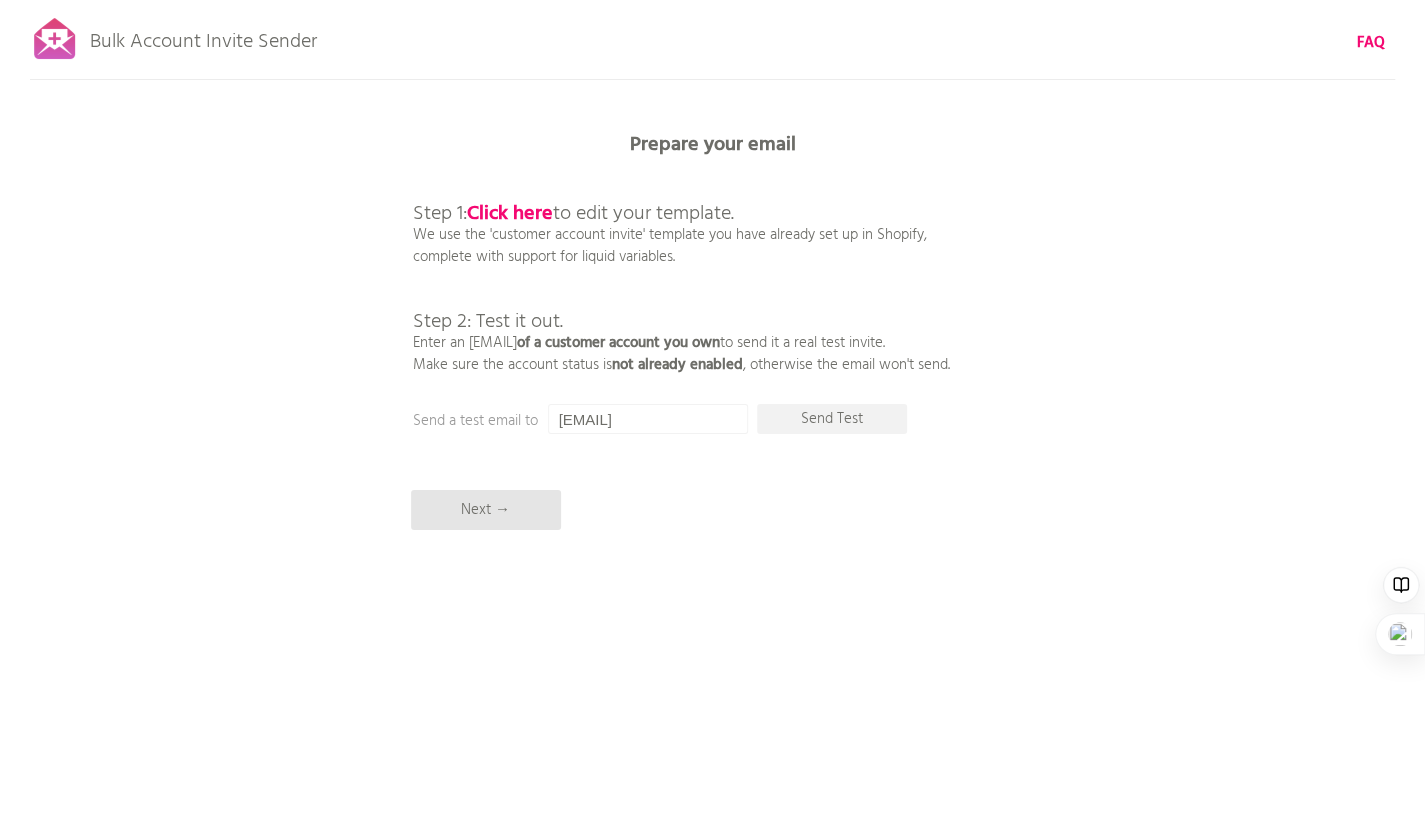 click on "Bulk Account Invite Sender
FAQ
Synced all customers!
Pause sending
(This can take up to 30 mins)
What's next? Ensure new customers activate their accounts going forward:
Set up automatic ongoing invites →
Back to rescan & compose
Prepare your email
Step 1:  Click here  to edit your template.
We use the 'customer account invite' template you have already set up in Shopify,
complete with support for liquid variables.
Step 2: Test it out.
Enter an [EMAIL]  of a customer account you own  to send it a real test invite.
Make sure the account status is  not already enabled , otherwise the email won't send.
Next →
Send a test email to
[EMAIL]
Send Test
Target by tag (case sensitive):
Target customers tagged as
Get Quote
← Go back" at bounding box center (712, 350) 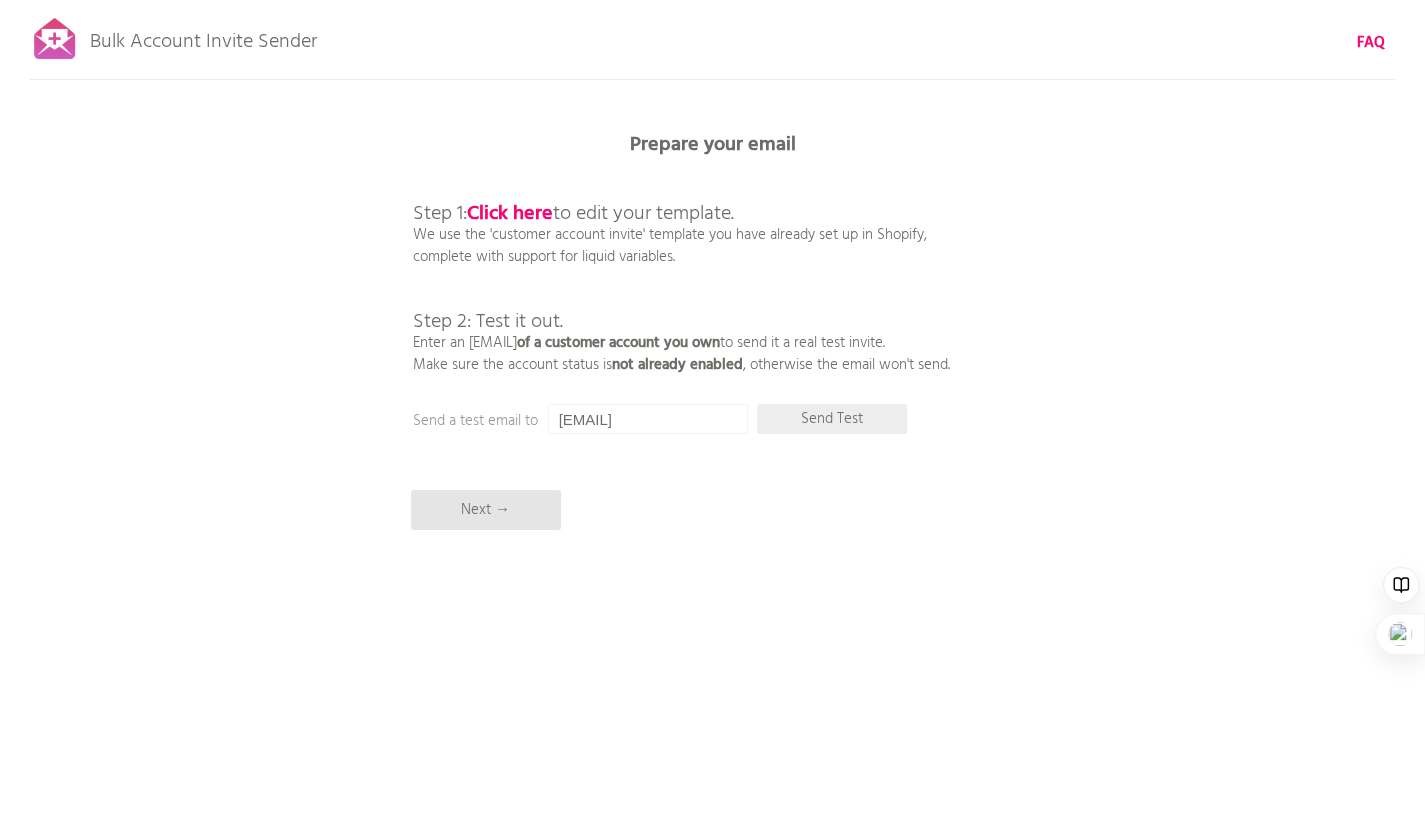 click on "Send Test" at bounding box center (832, 419) 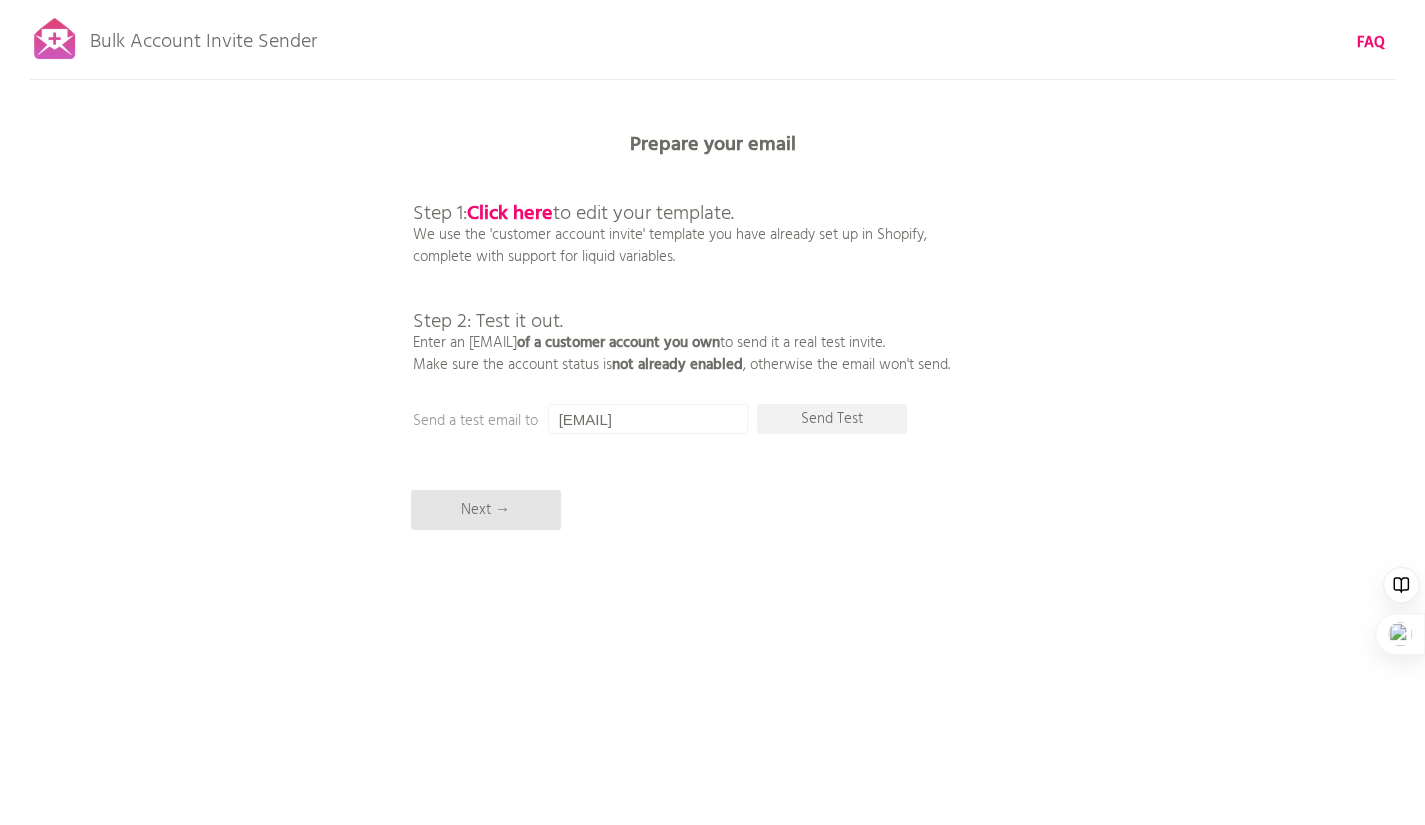 click on "Bulk Account Invite Sender
FAQ
Synced all customers!
Pause sending
(This can take up to 30 mins)
What's next? Ensure new customers activate their accounts going forward:
Set up automatic ongoing invites →
Back to rescan & compose
Prepare your email
Step 1:  Click here  to edit your template.
We use the 'customer account invite' template you have already set up in Shopify,
complete with support for liquid variables.
Step 2: Test it out.
Enter an [EMAIL]  of a customer account you own  to send it a real test invite.
Make sure the account status is  not already enabled , otherwise the email won't send.
Next →
Send a test email to
[EMAIL]
Send Test
Target by tag (case sensitive):
Target customers tagged as
Get Quote
← Go back" at bounding box center [712, 350] 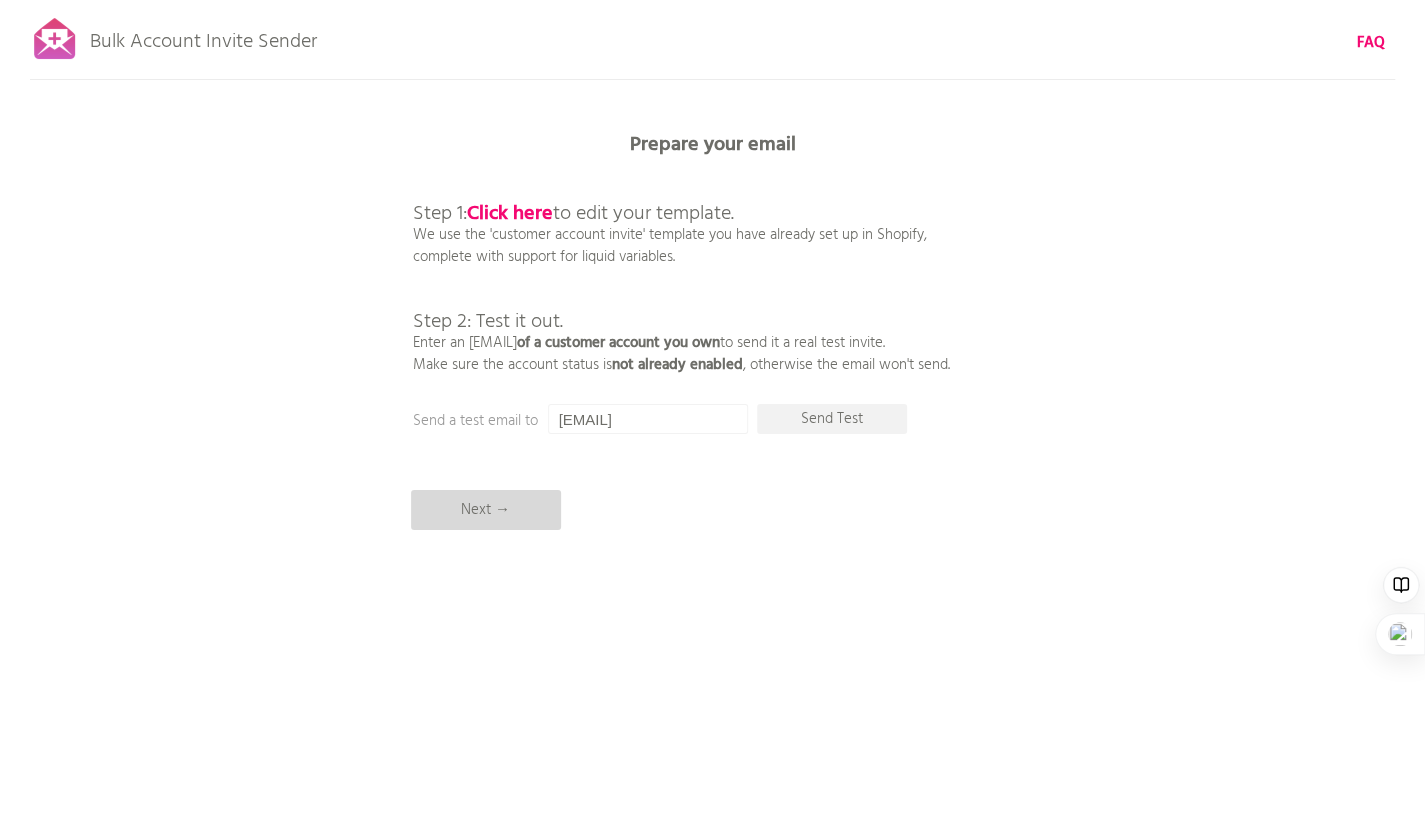 click on "Next →" at bounding box center (486, 510) 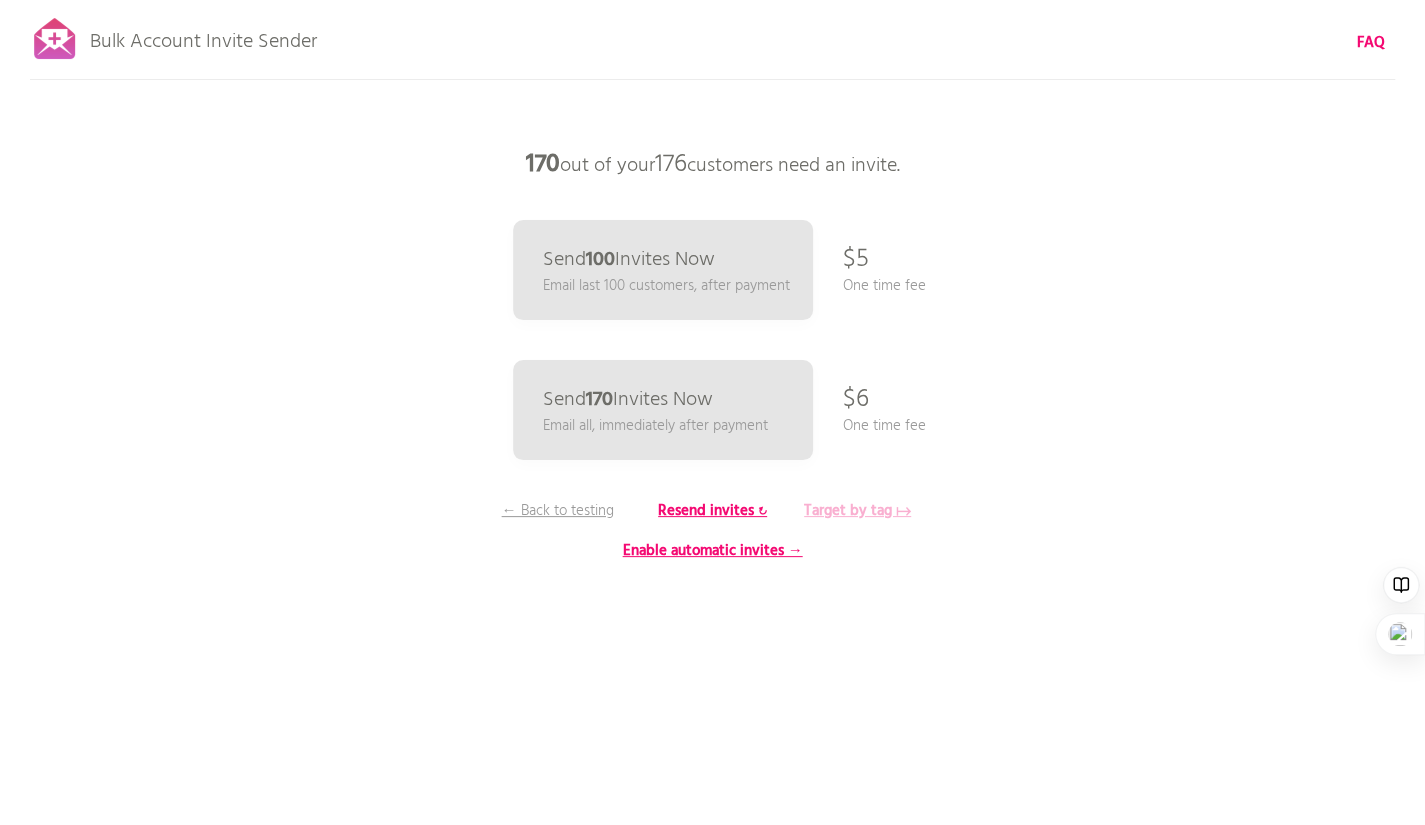 click on "Target by tag ↦" at bounding box center (857, 511) 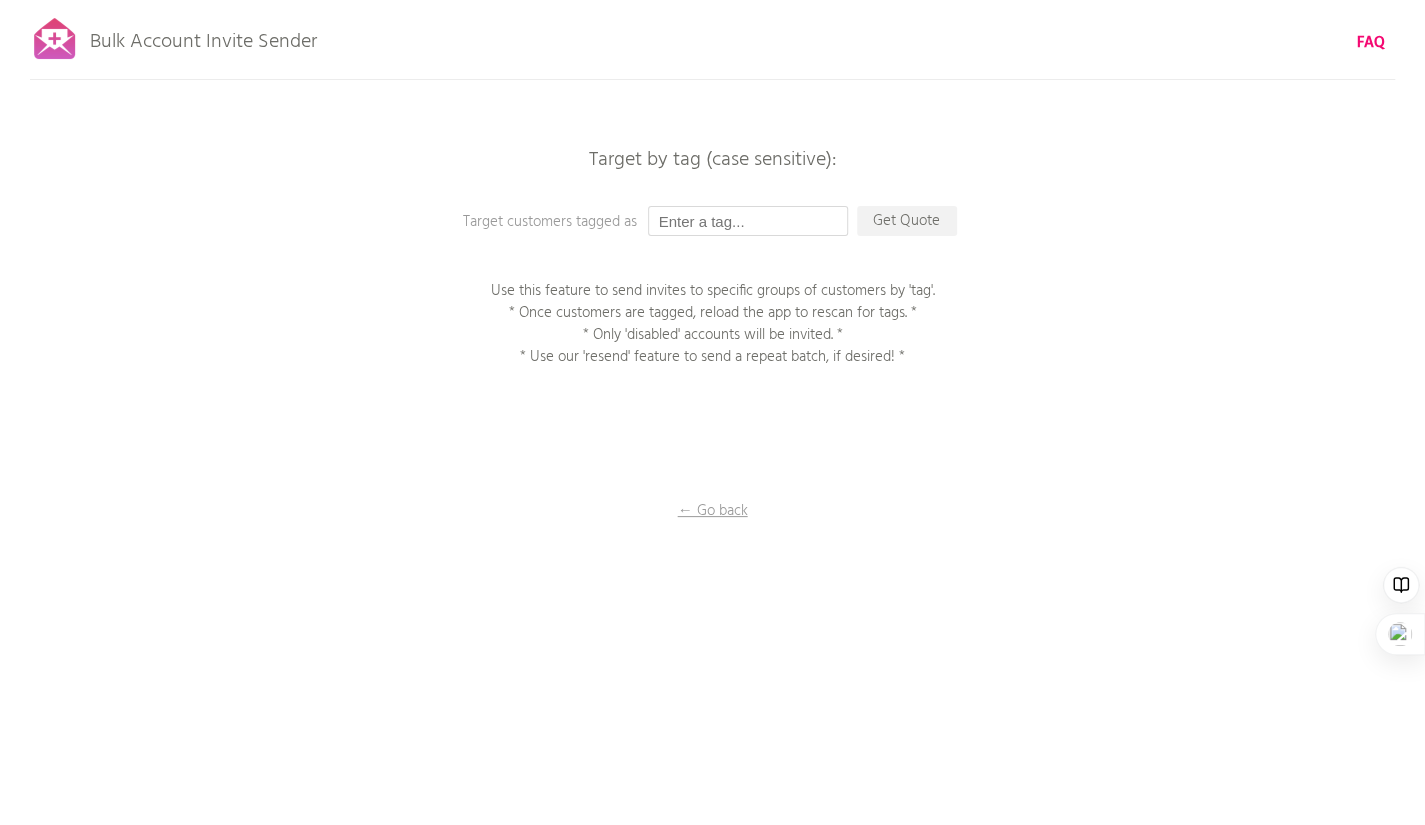 click at bounding box center [748, 221] 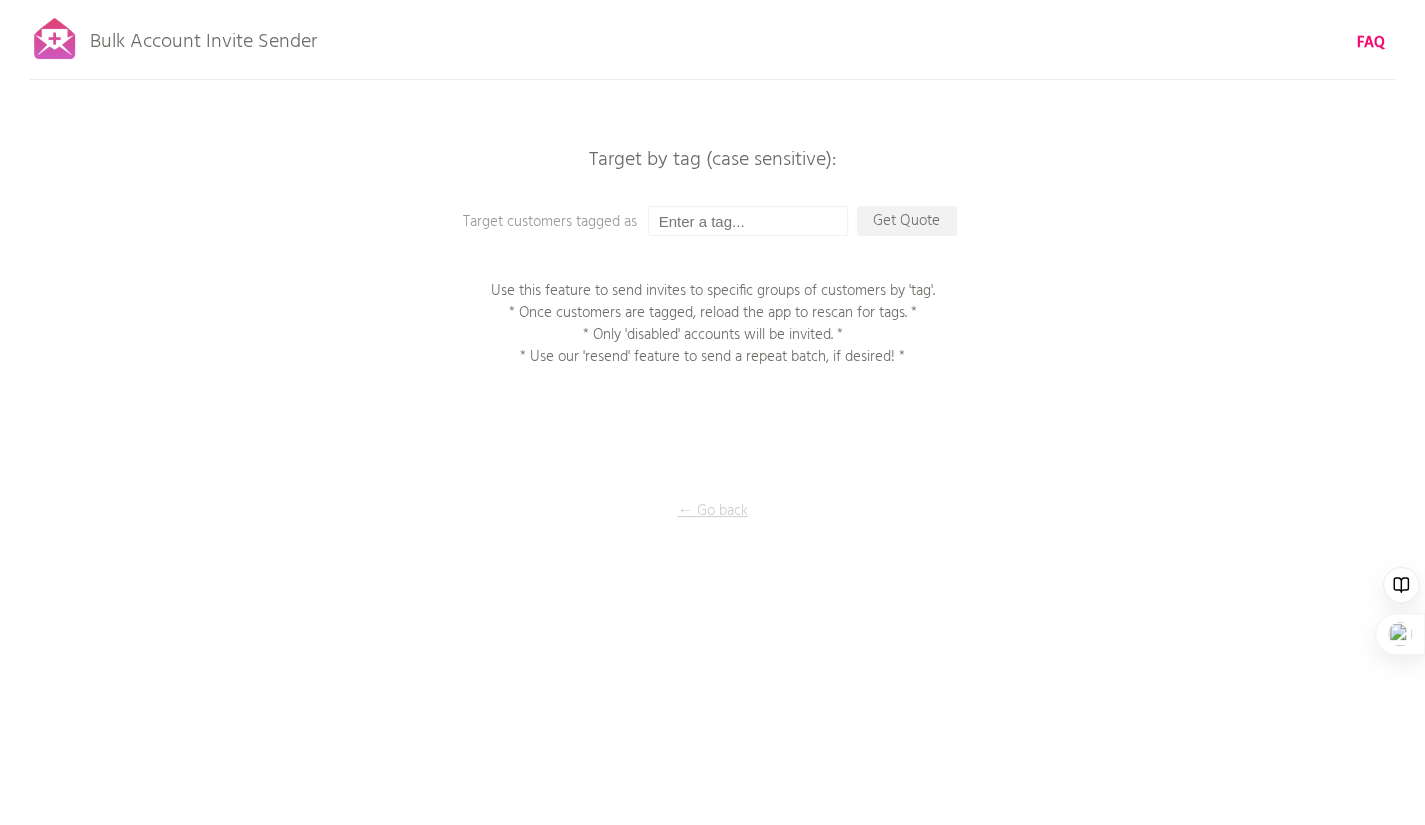 click on "← Go back" at bounding box center (713, 511) 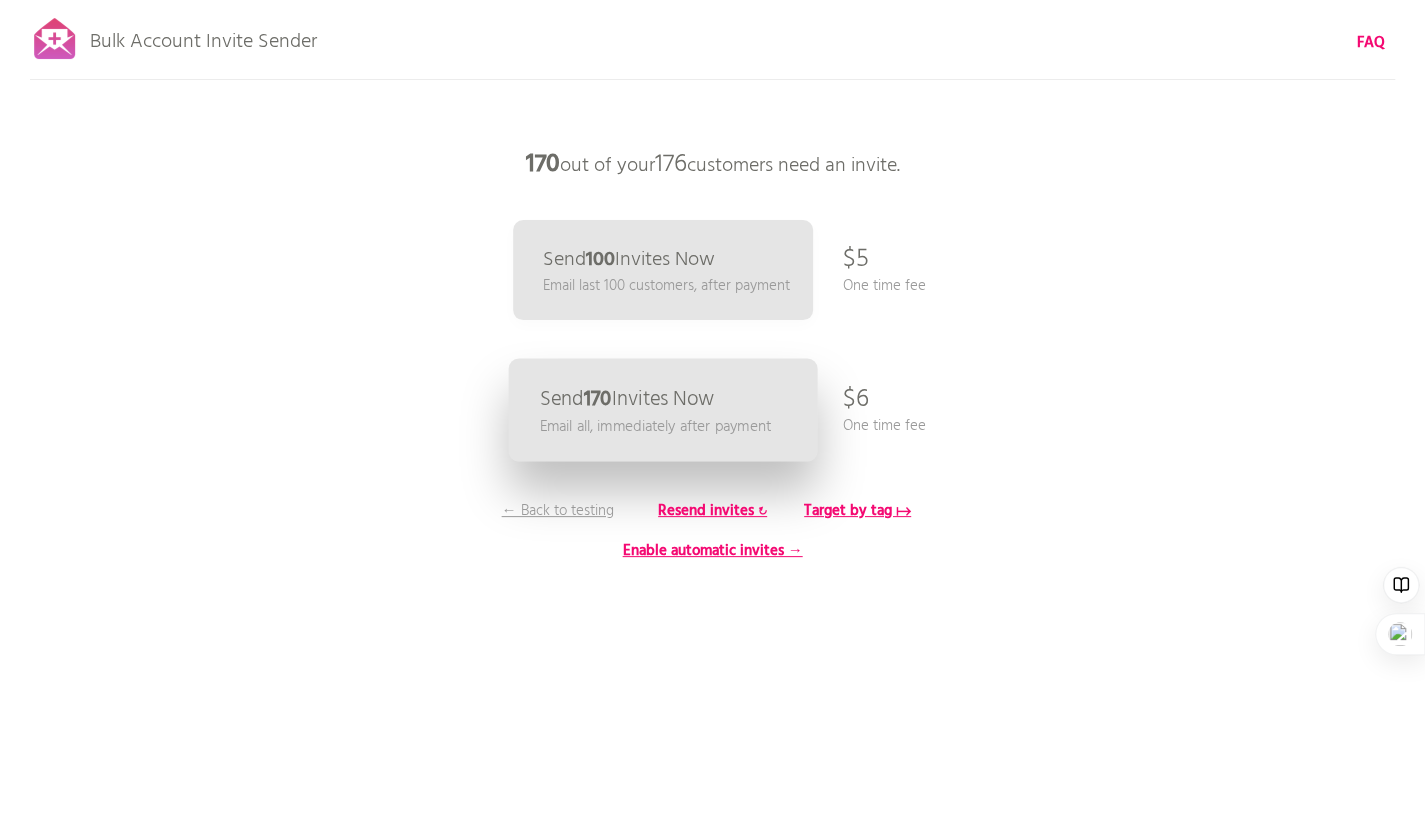 click on "Send  170  Invites Now" at bounding box center (626, 399) 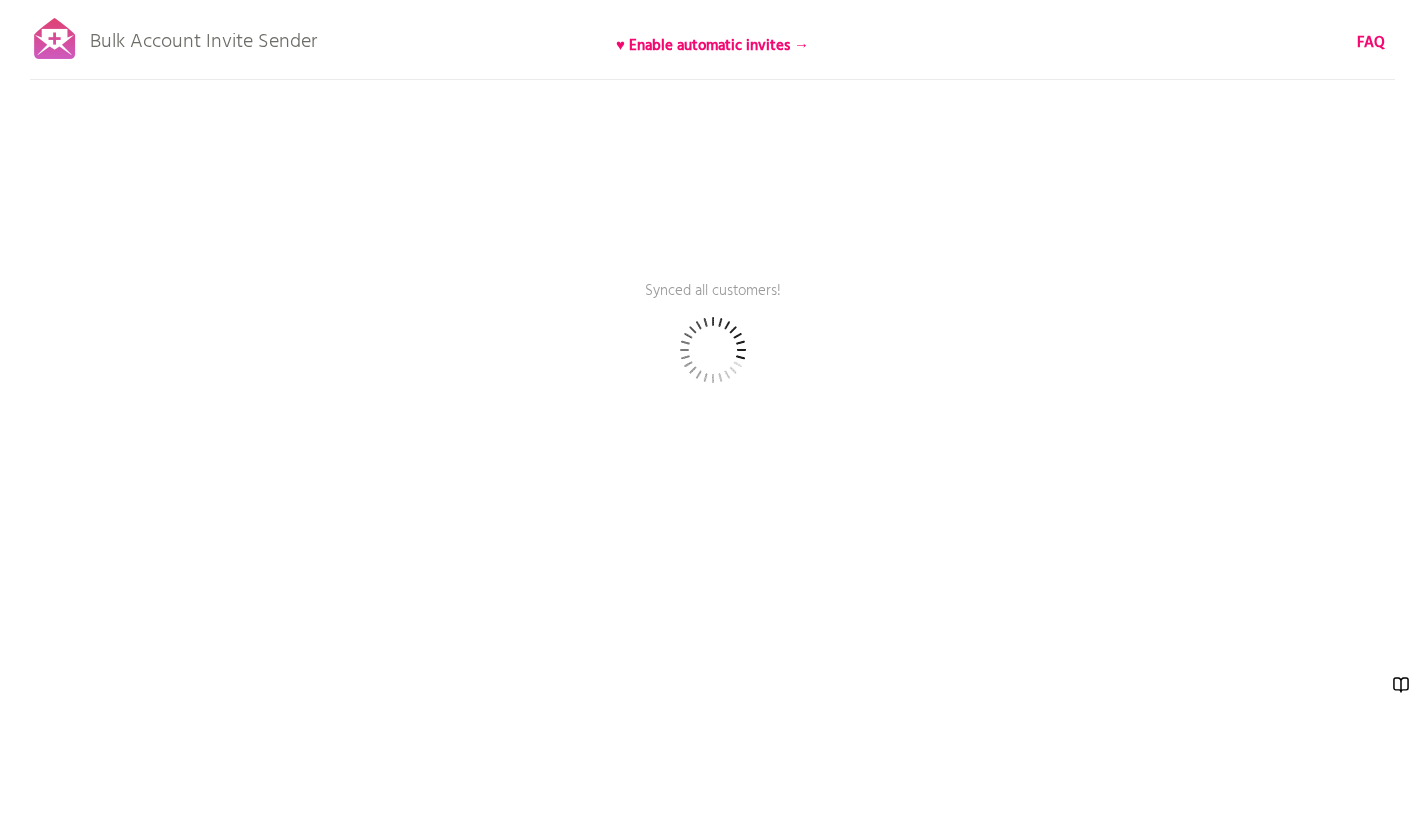 scroll, scrollTop: 0, scrollLeft: 0, axis: both 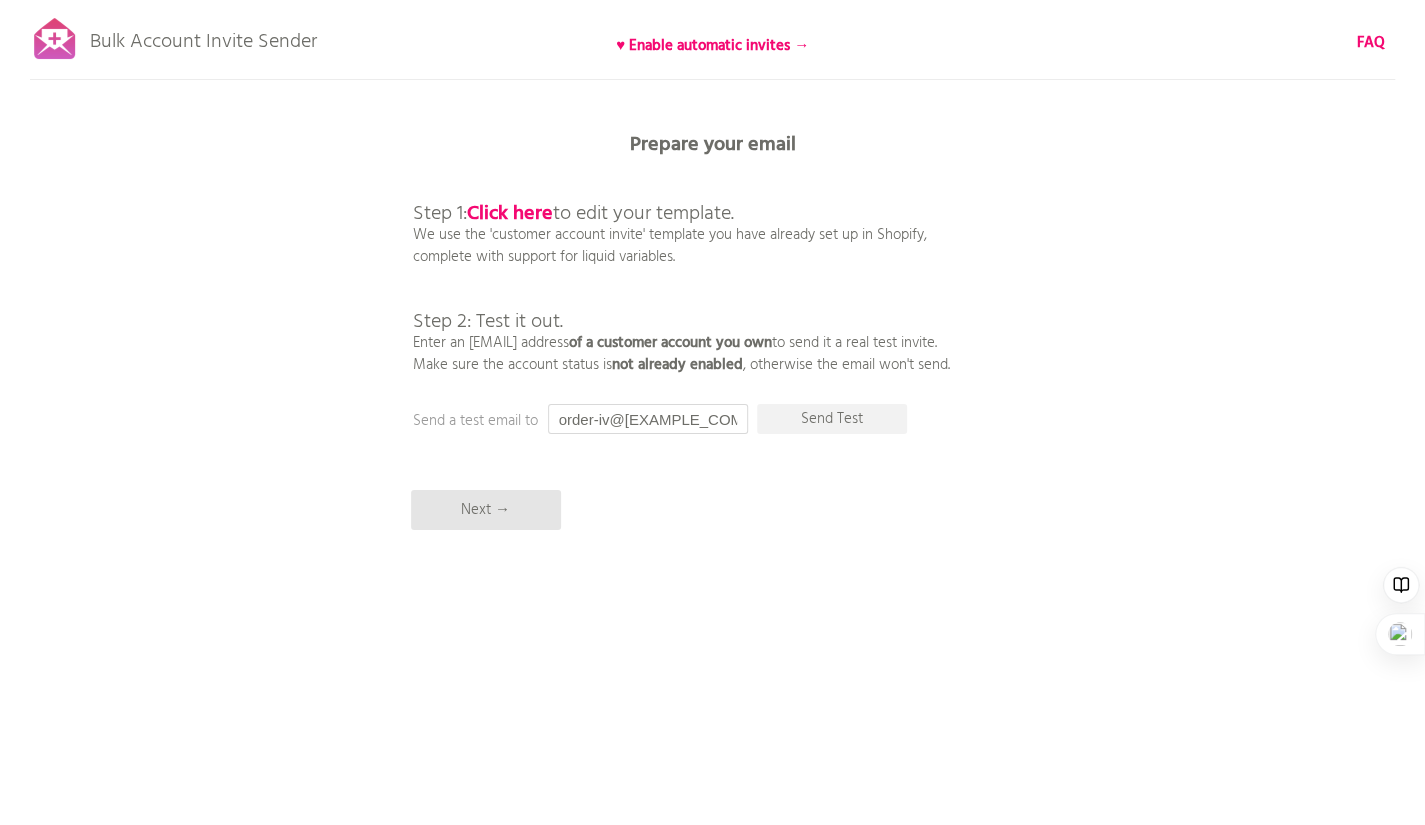 click on "order-iv@[EXAMPLE_COM]" at bounding box center (648, 419) 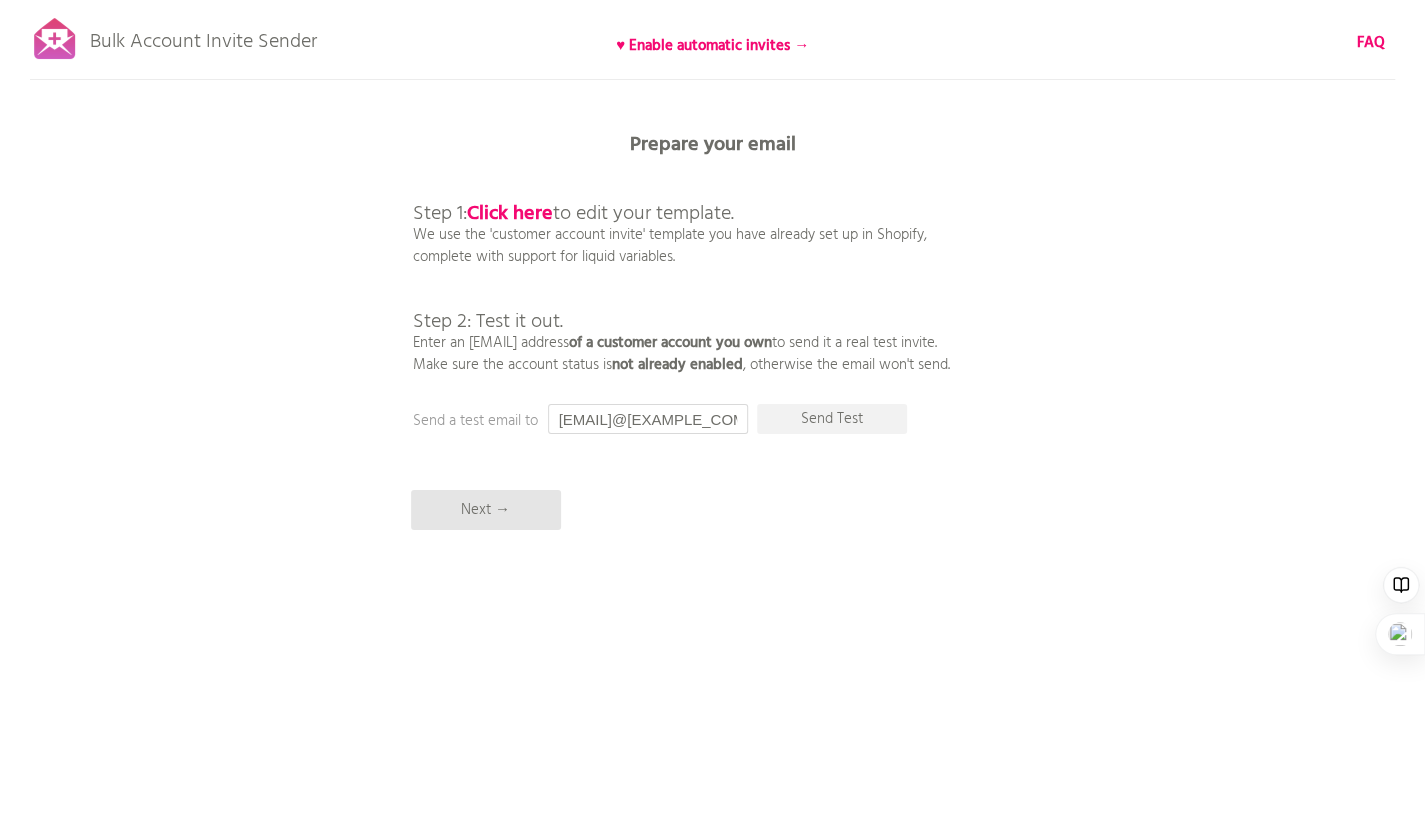 scroll, scrollTop: 0, scrollLeft: 20, axis: horizontal 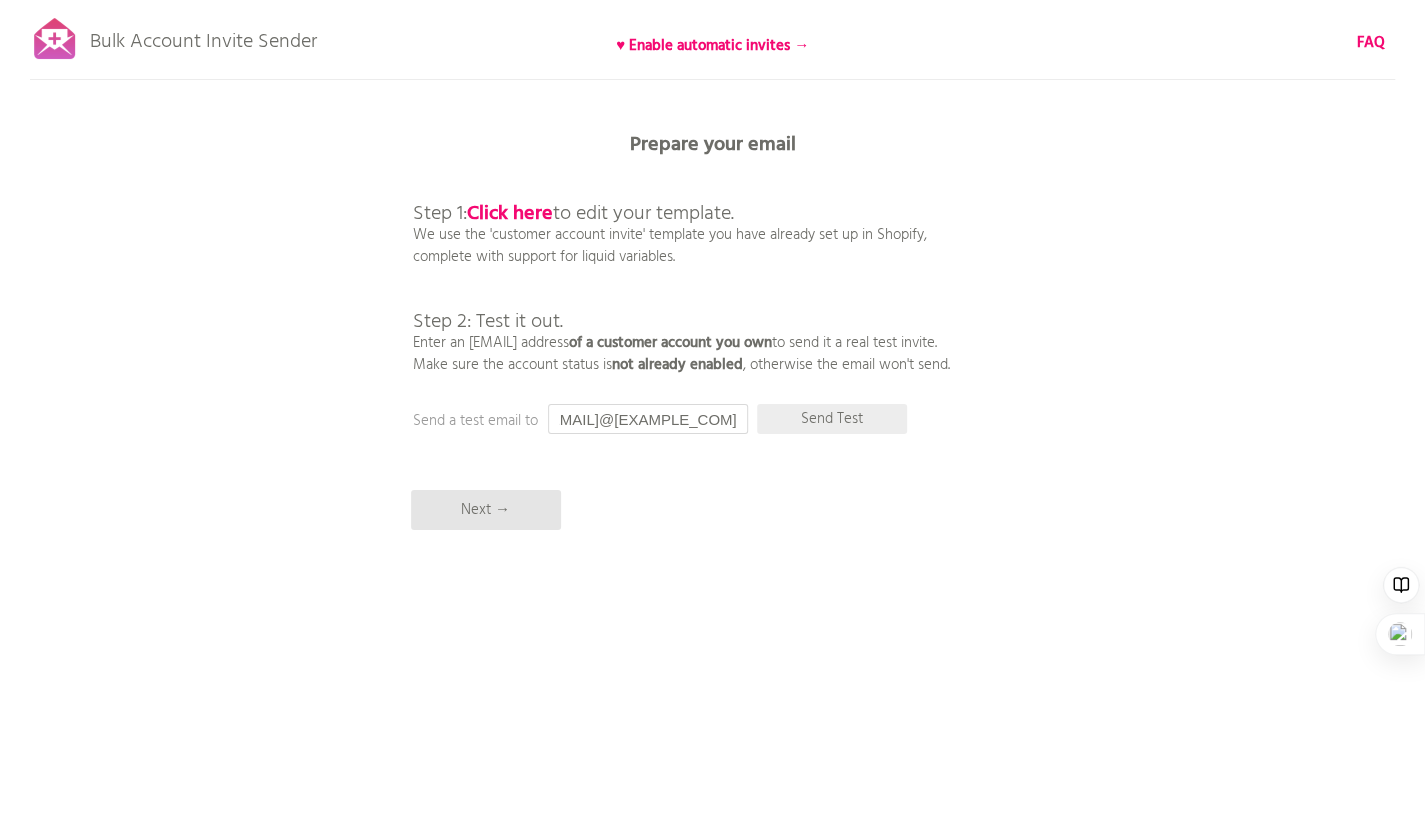 type on "[EMAIL]@[EXAMPLE_COM]" 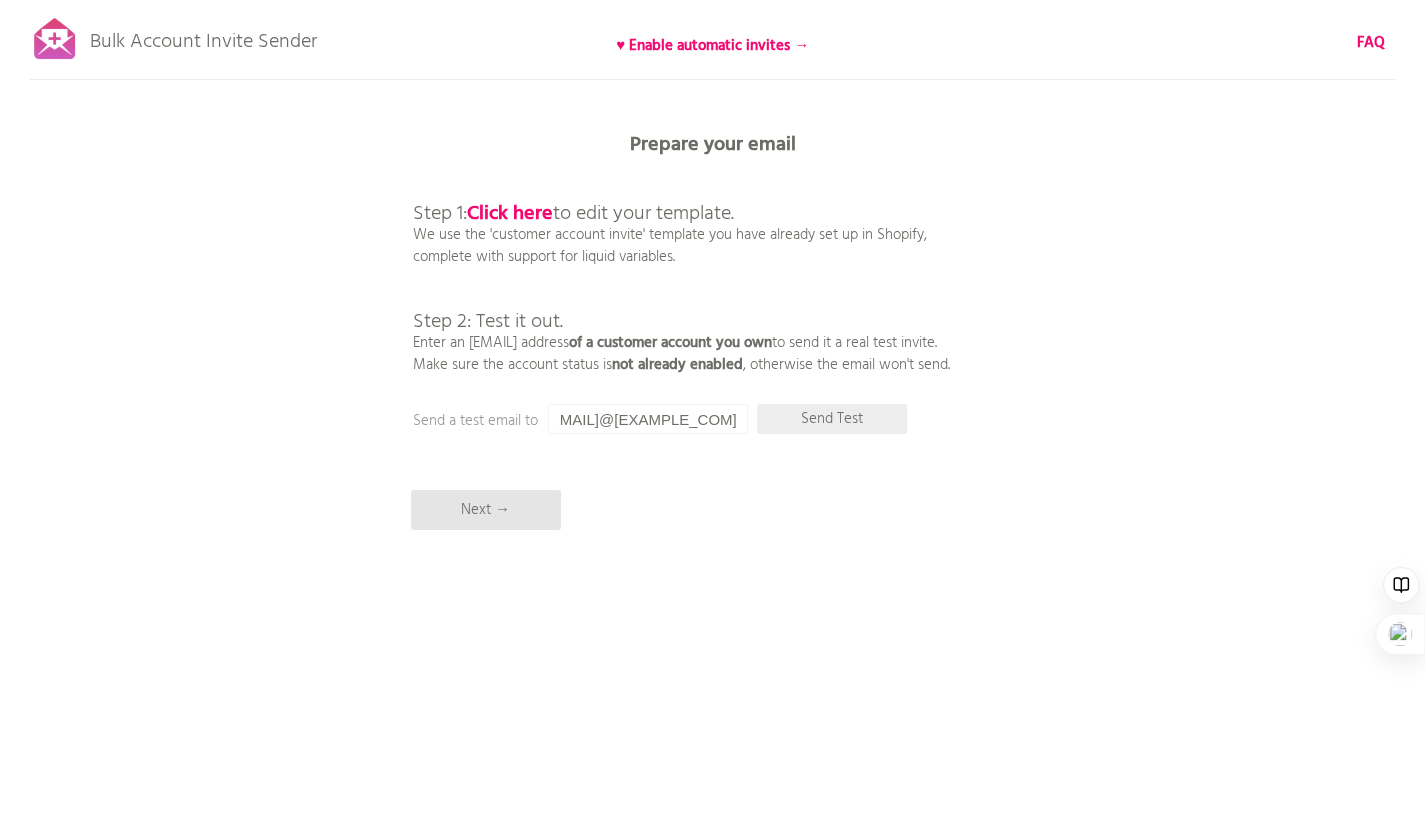 click on "Send Test" at bounding box center [832, 419] 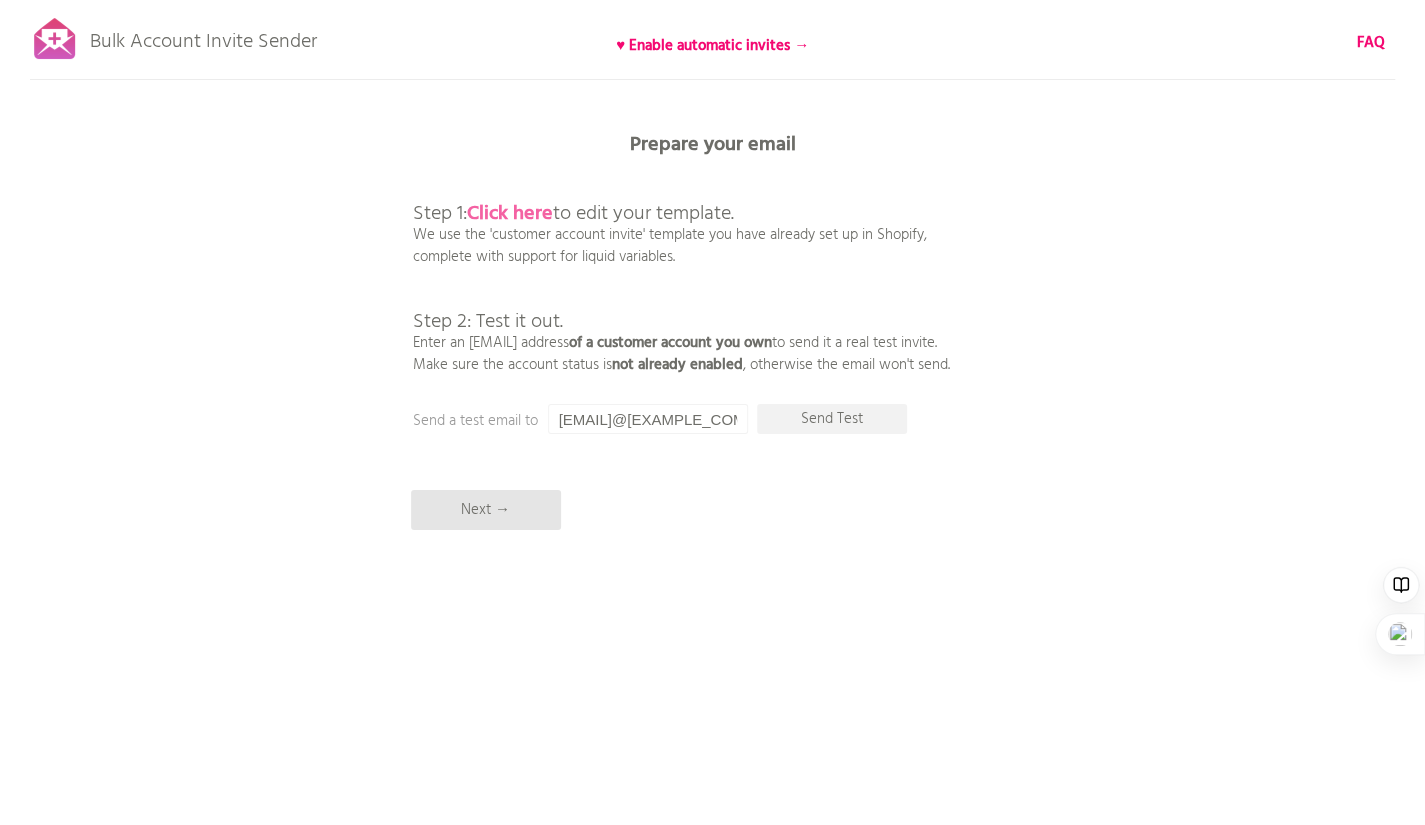 click on "Click here" at bounding box center [510, 214] 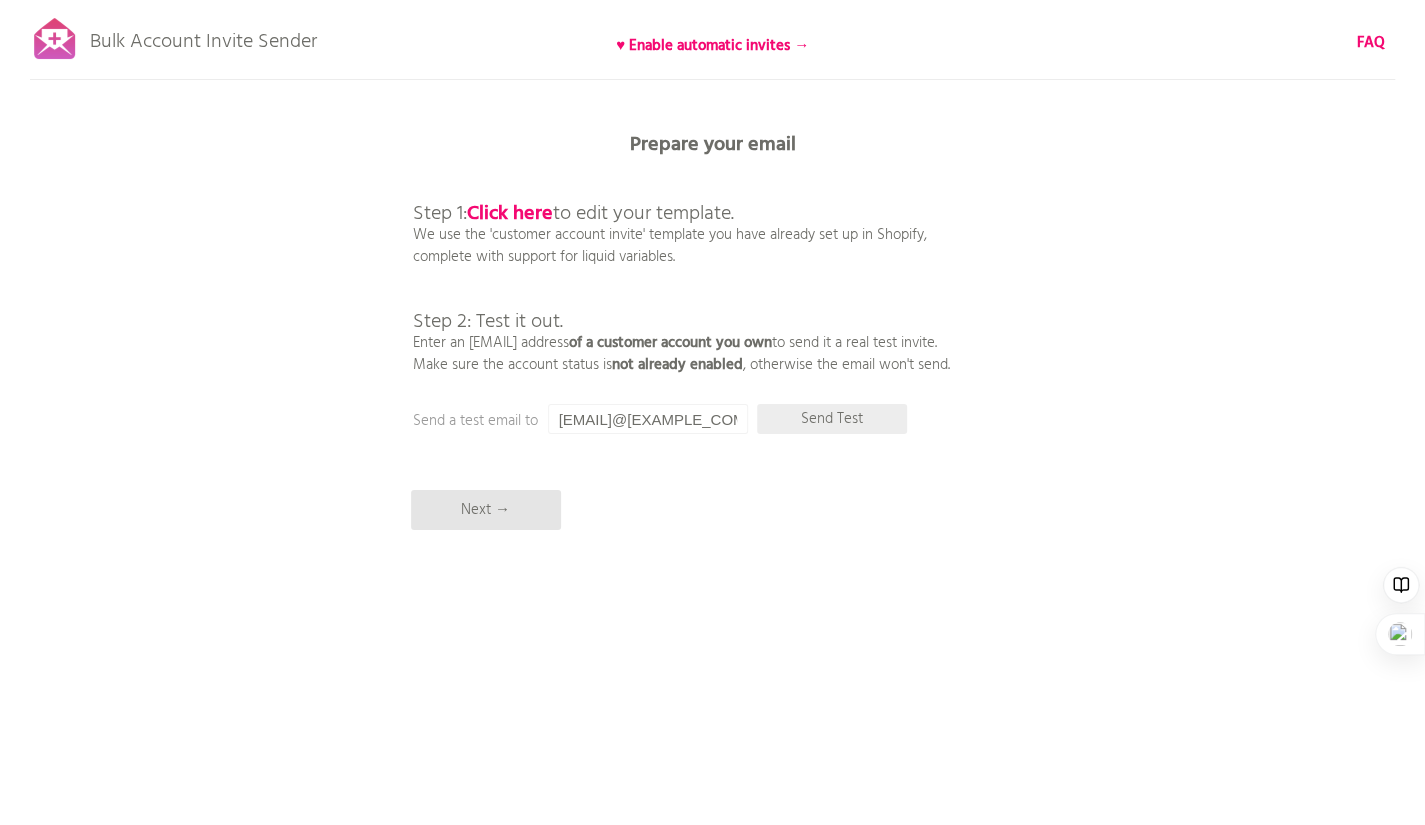 click on "Send Test" at bounding box center (832, 419) 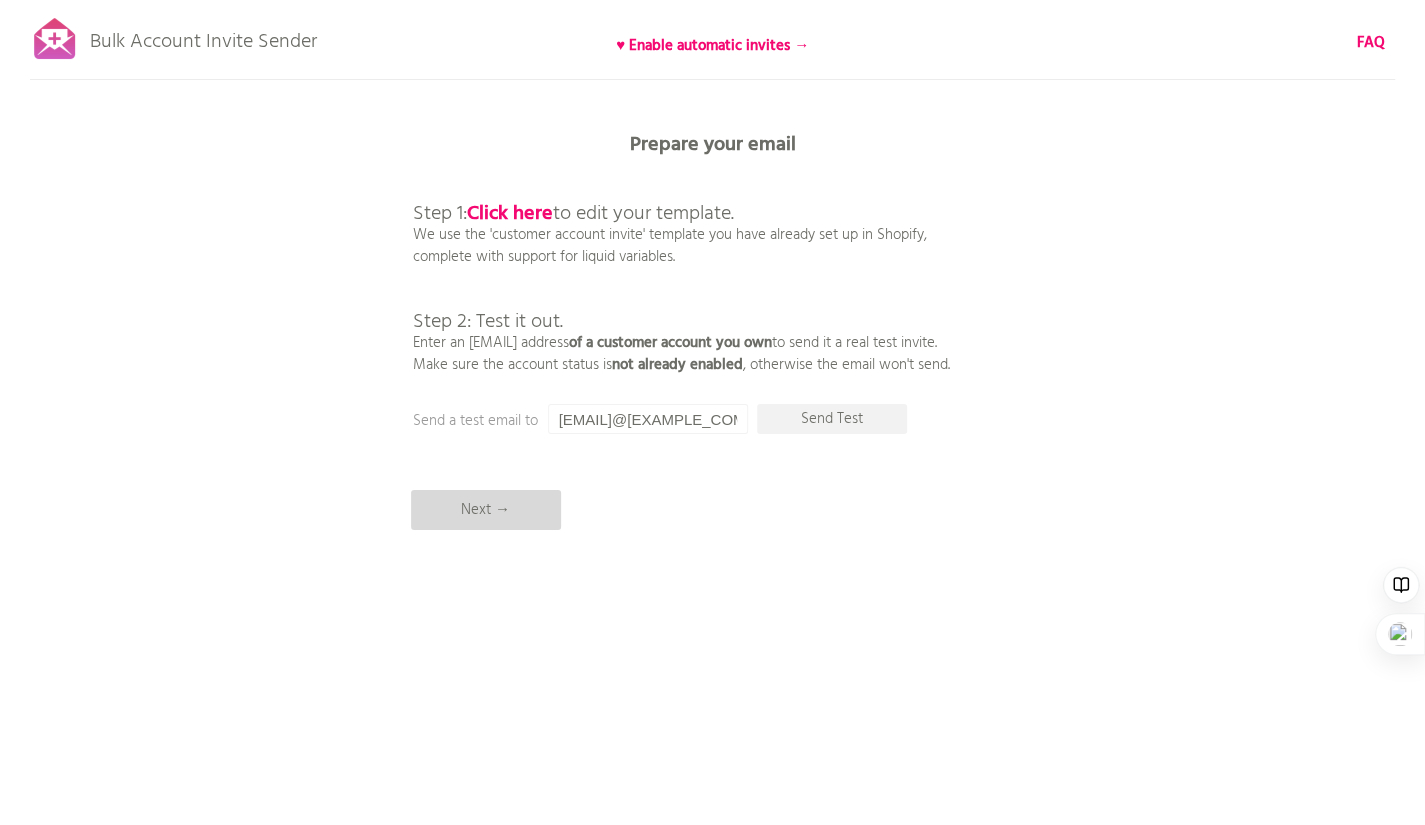 click on "Next →" at bounding box center [486, 510] 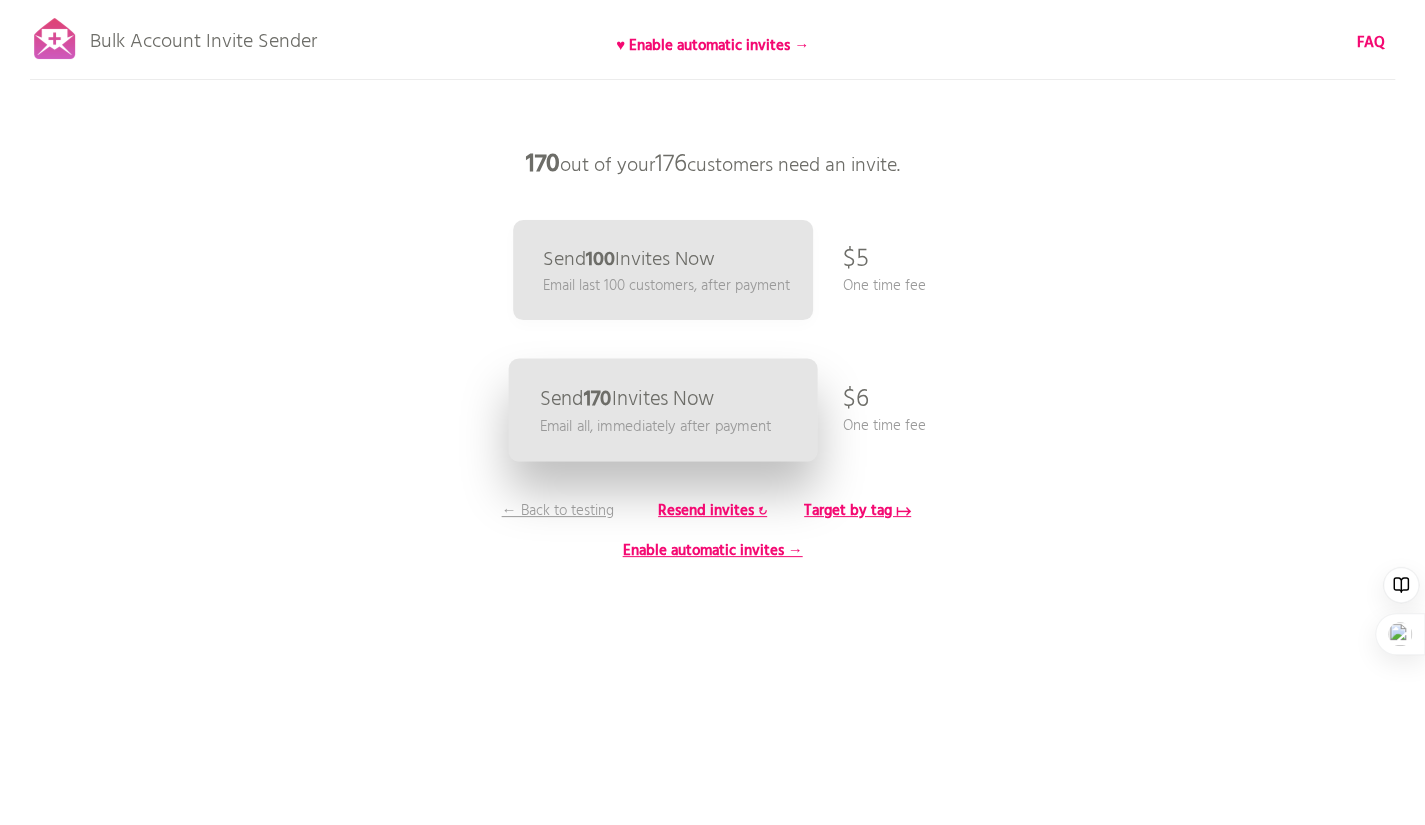 click on "Send  170  Invites Now
Email all, immediately after payment" at bounding box center (662, 410) 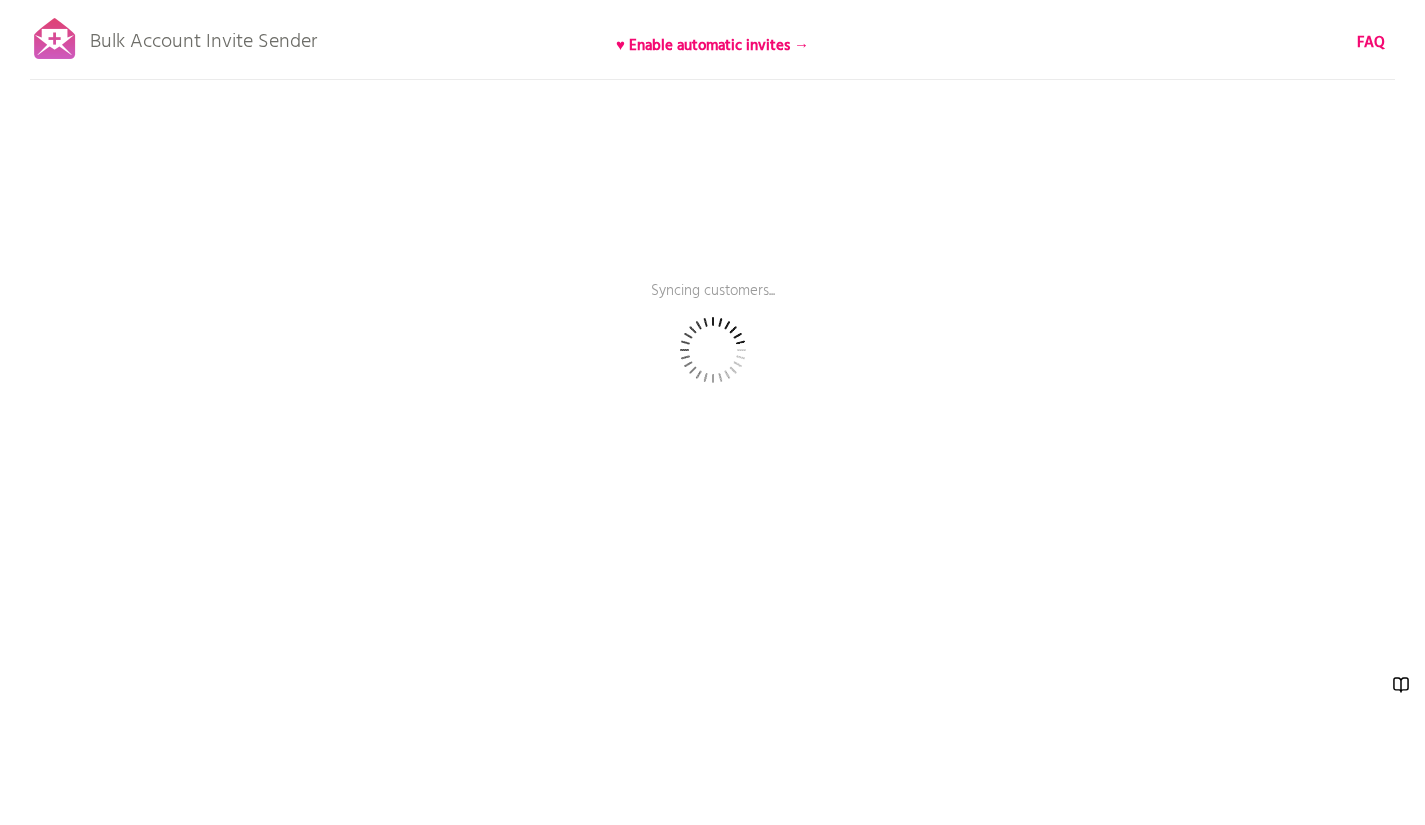 scroll, scrollTop: 0, scrollLeft: 0, axis: both 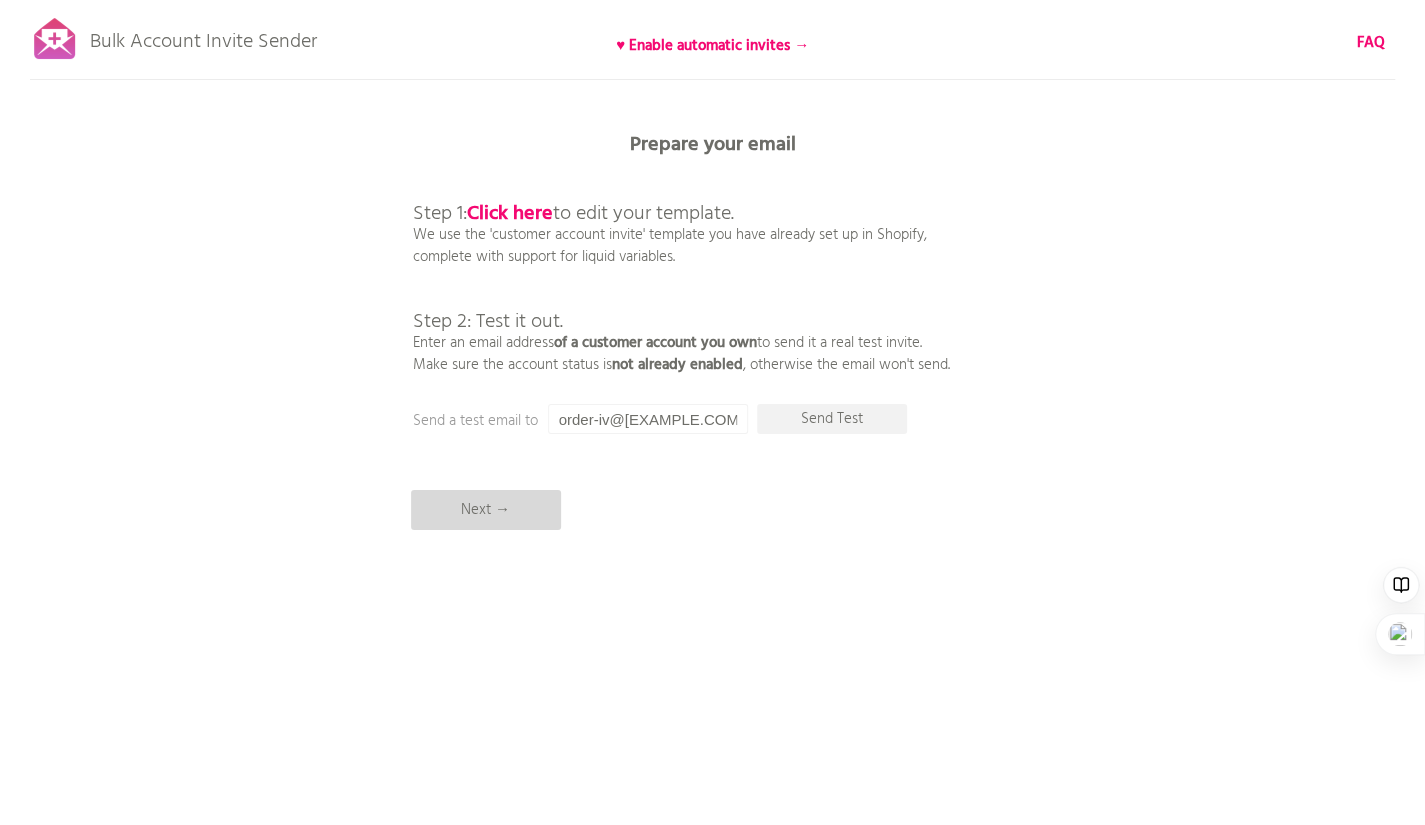 click on "Next →" at bounding box center (486, 510) 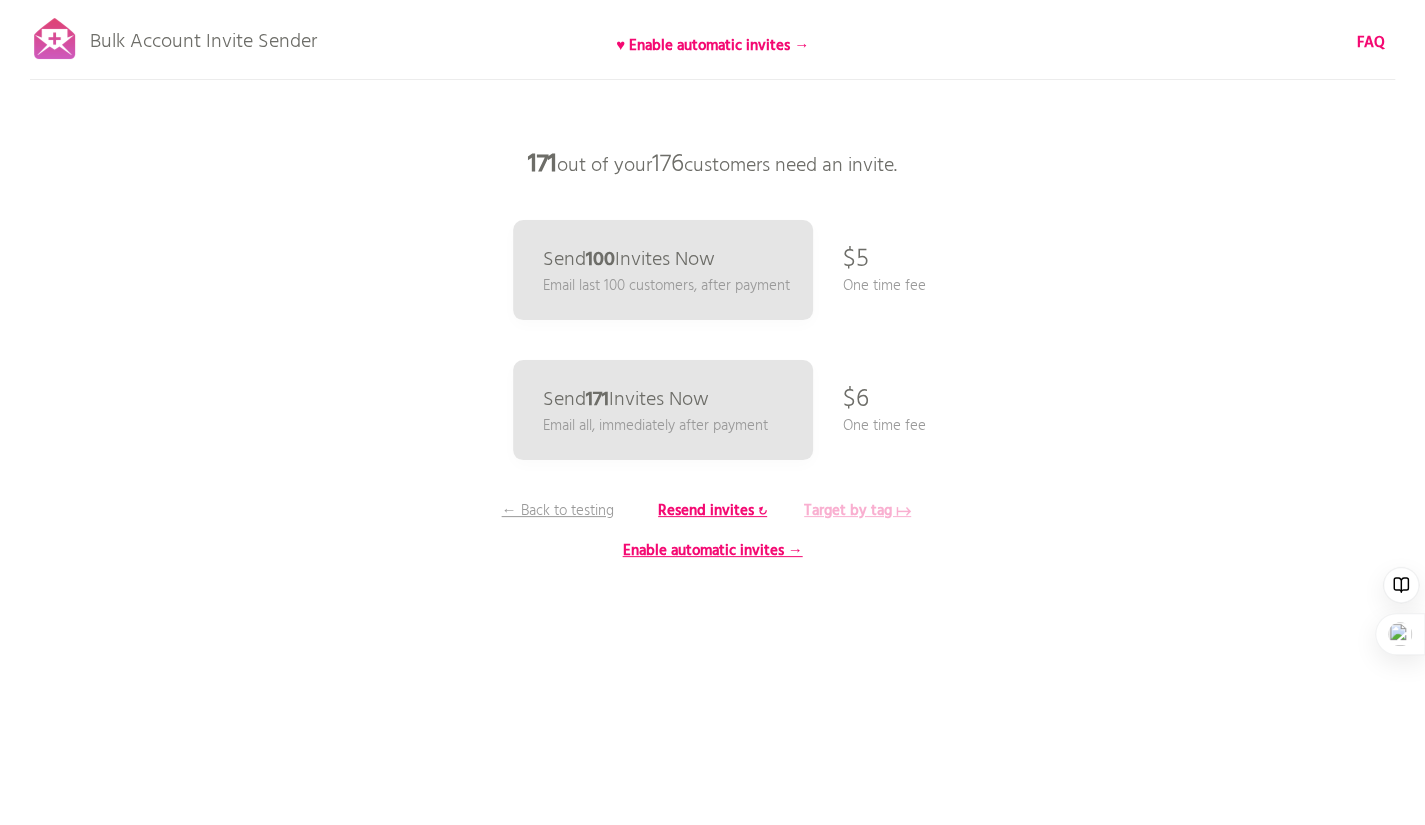 click on "Target by tag ↦" at bounding box center [857, 511] 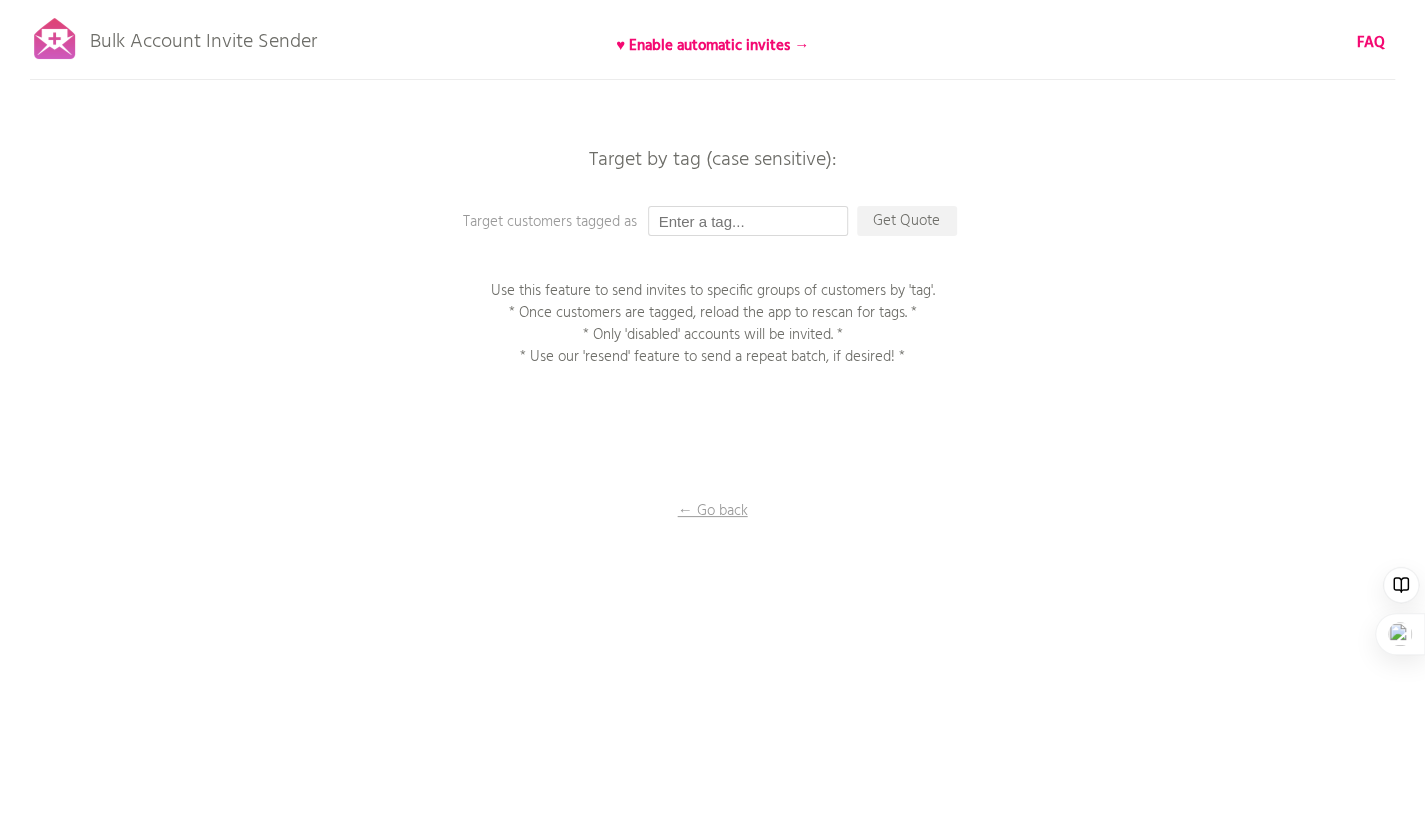 click at bounding box center [748, 221] 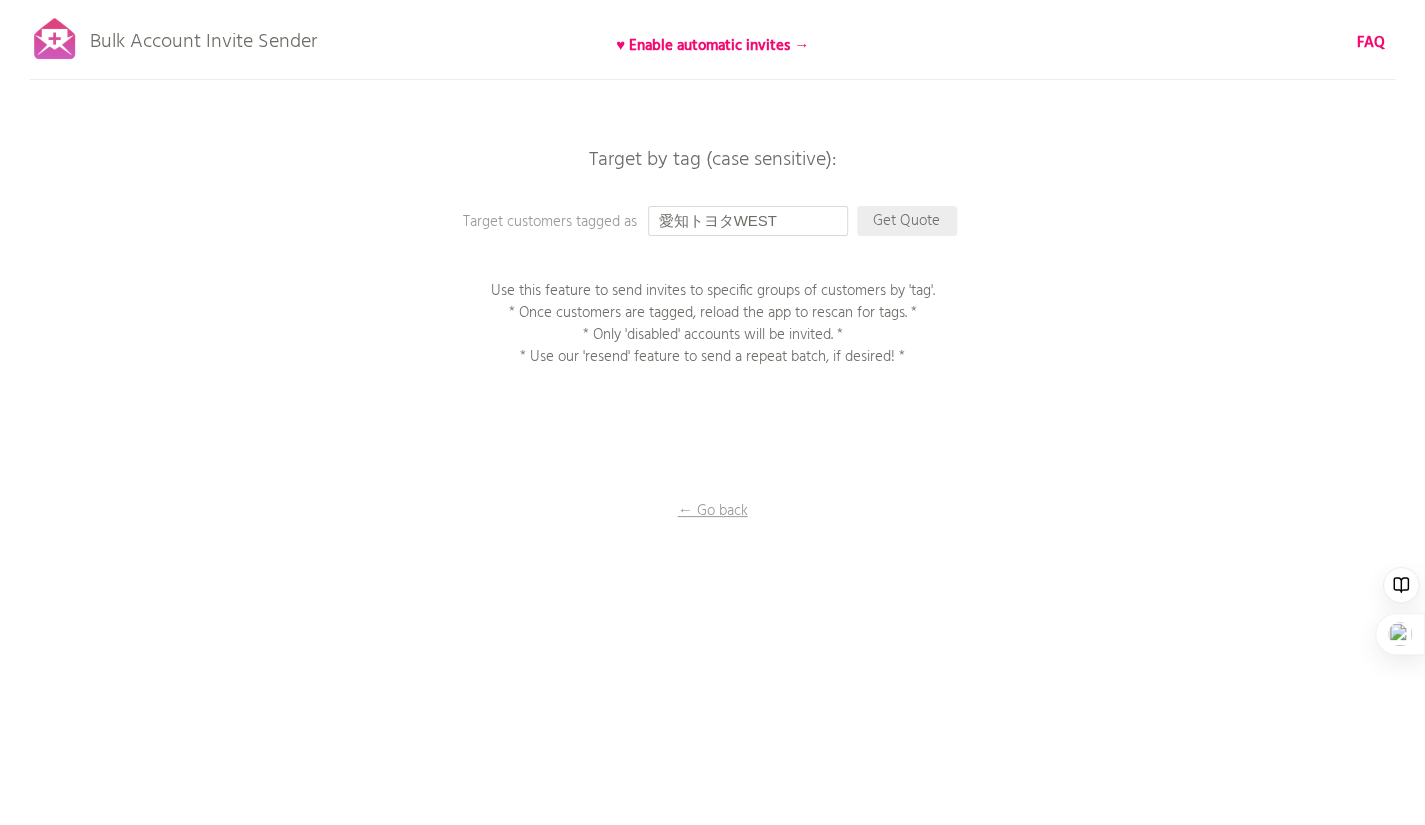 type on "愛知トヨタWEST" 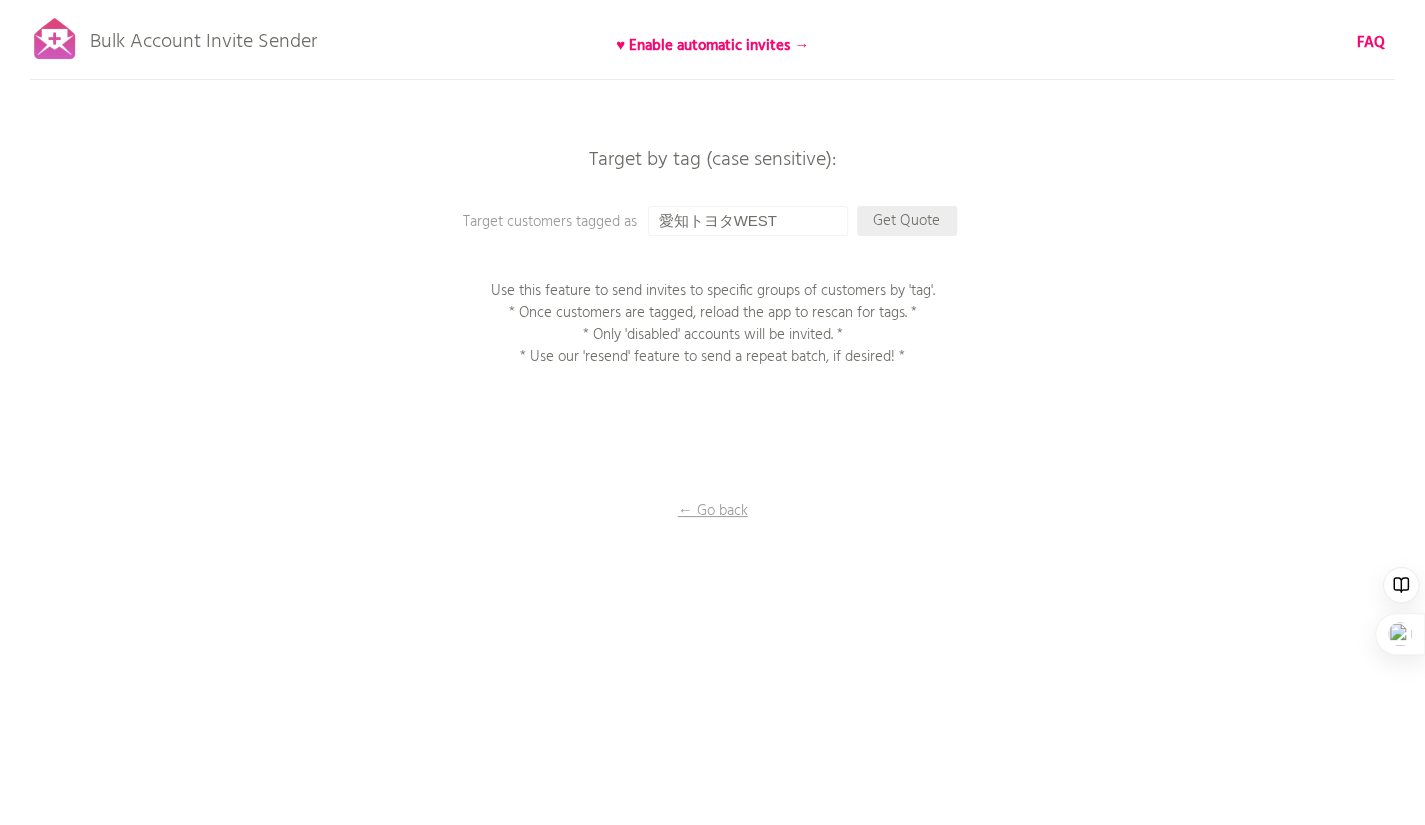 click on "Get Quote" at bounding box center [907, 221] 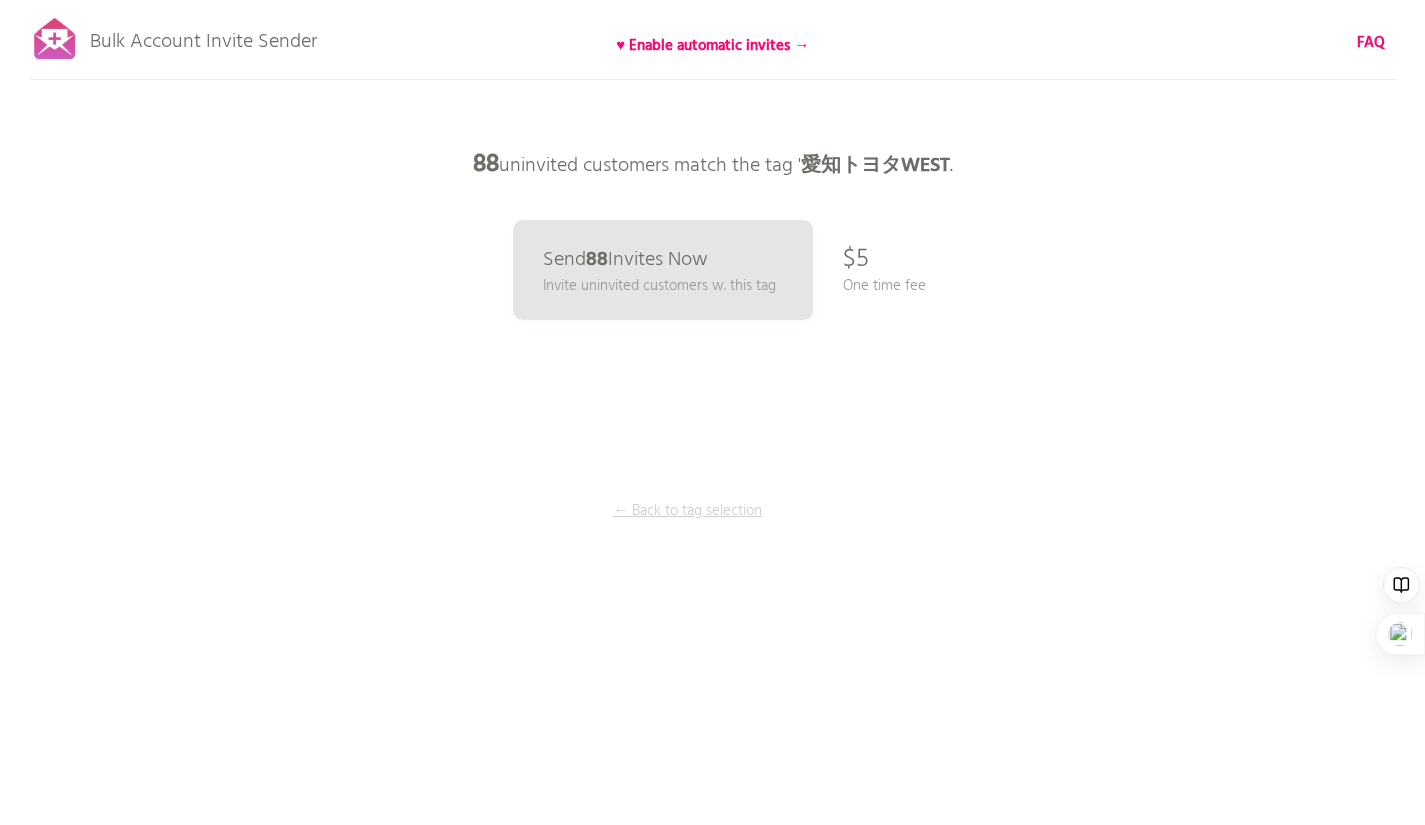 click on "← Back to tag selection" at bounding box center (688, 511) 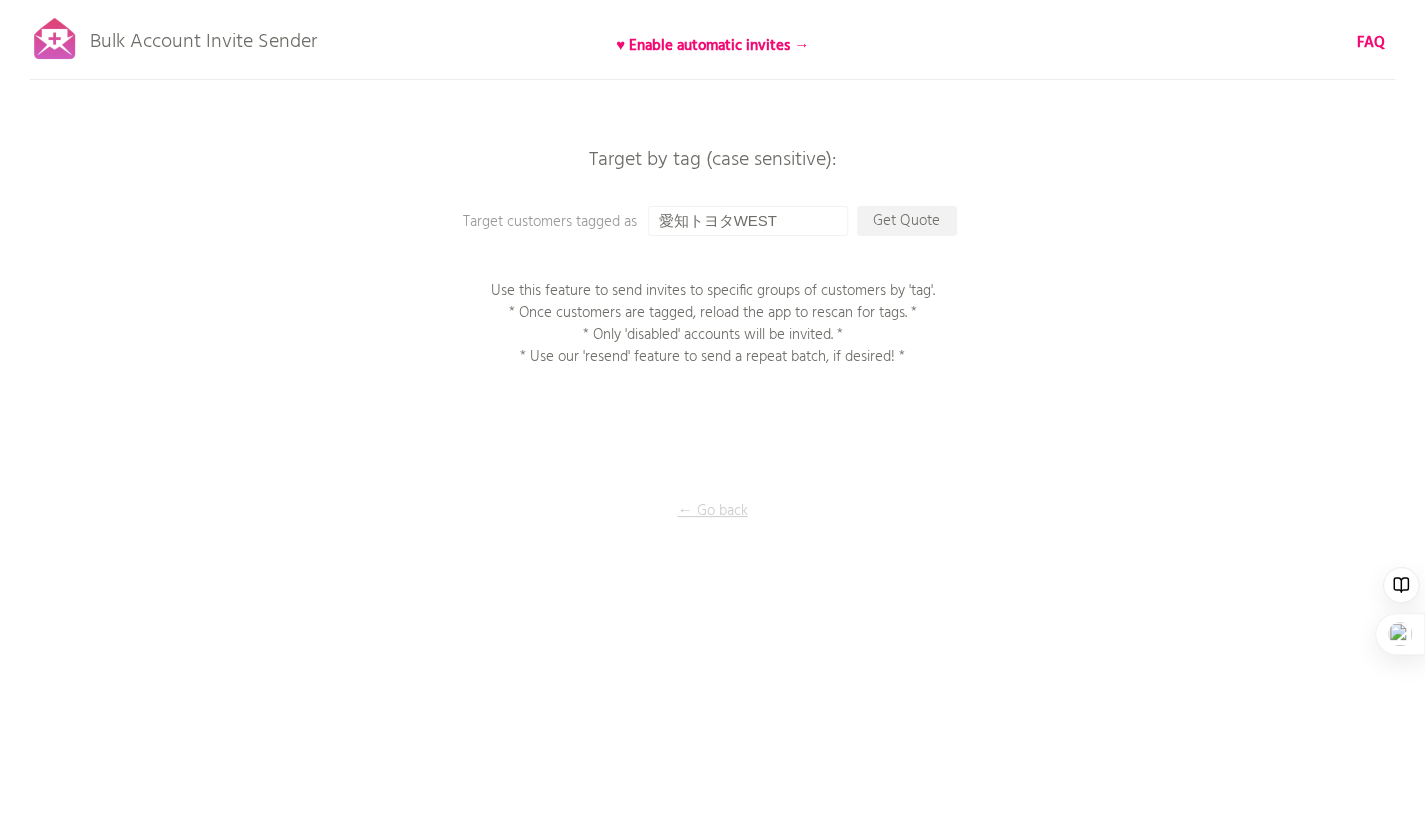 click on "← Go back" at bounding box center [713, 511] 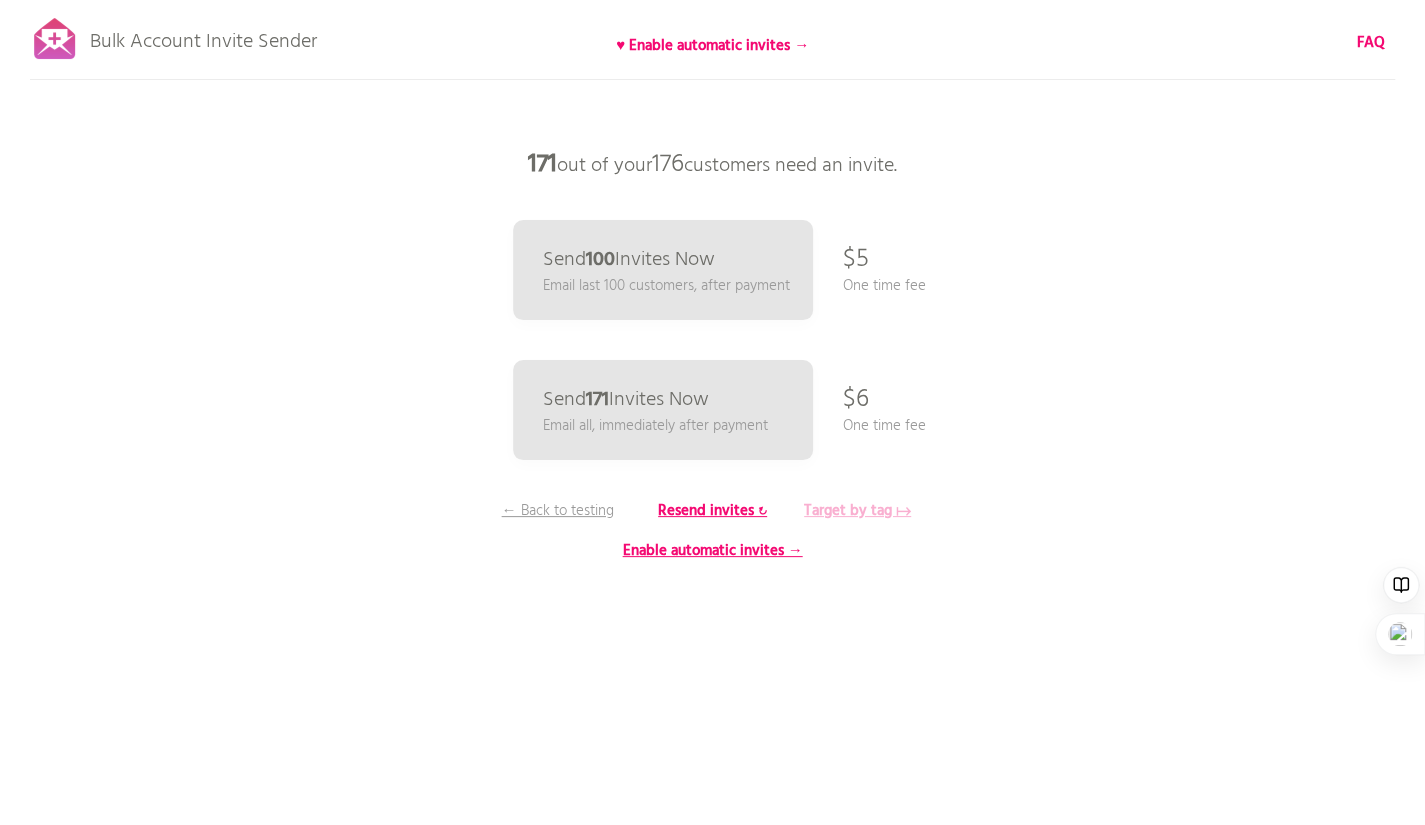click on "Target by tag ↦" at bounding box center (857, 511) 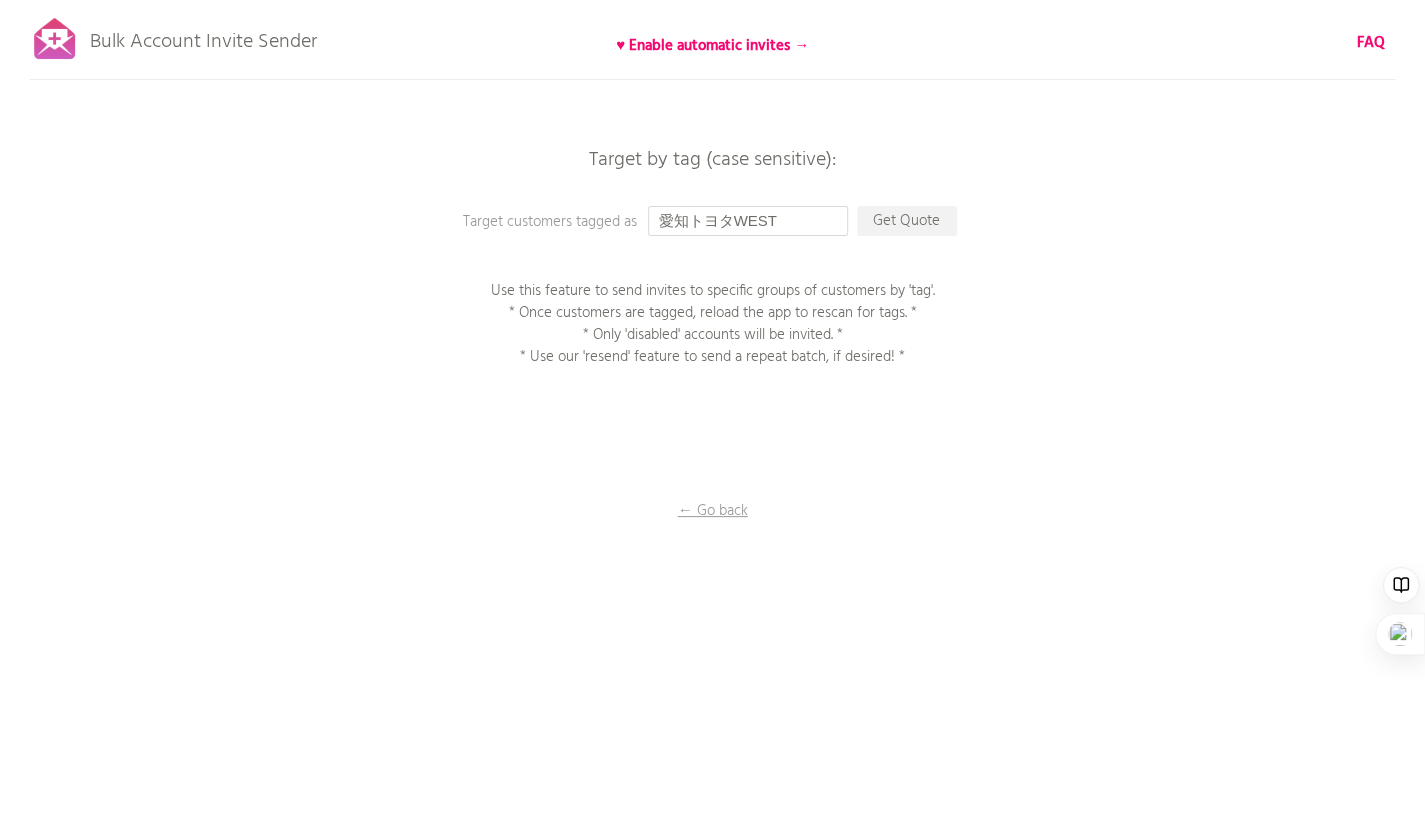 click on "愛知トヨタWEST" at bounding box center [748, 221] 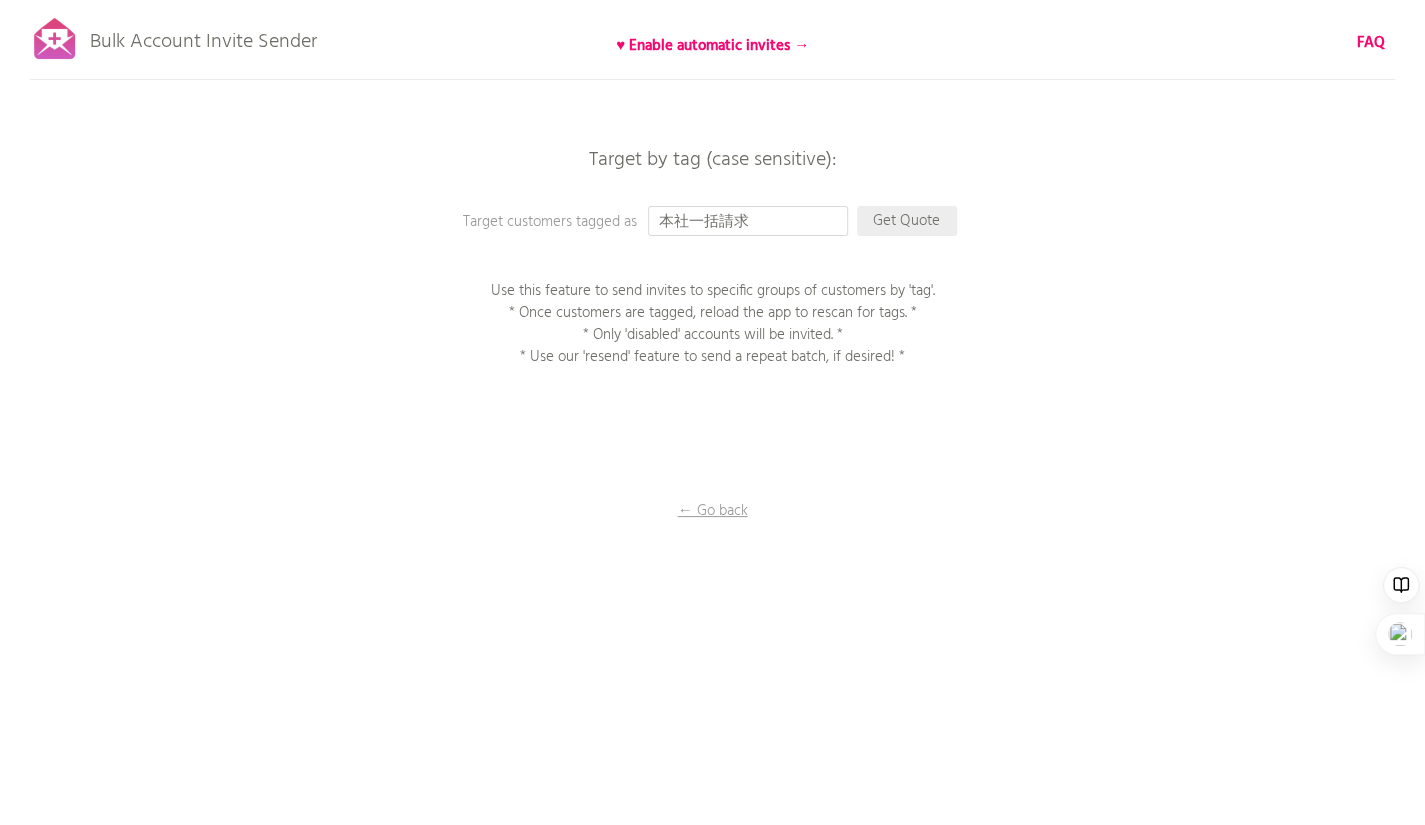 type on "本社一括請求" 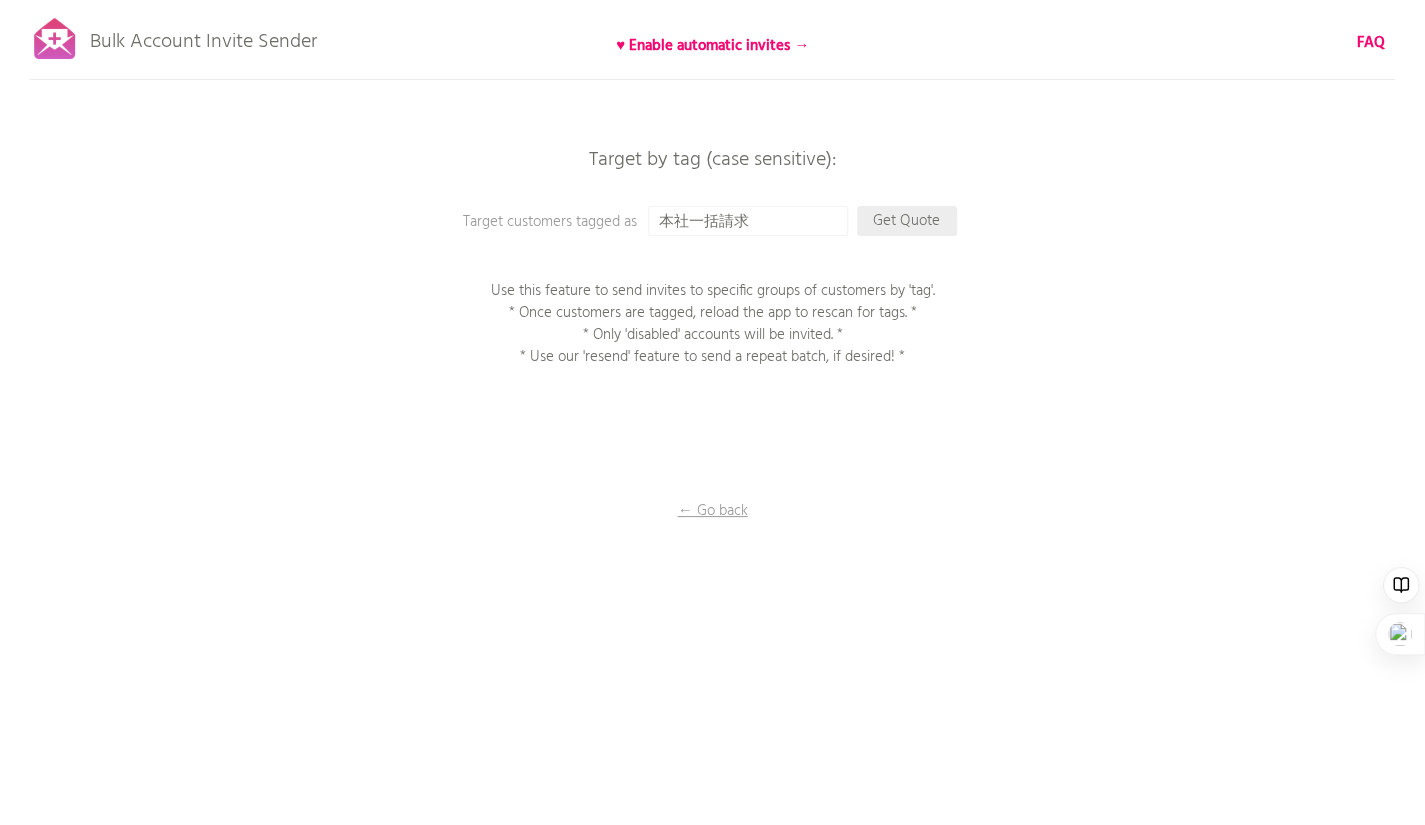 click on "Get Quote" at bounding box center (907, 221) 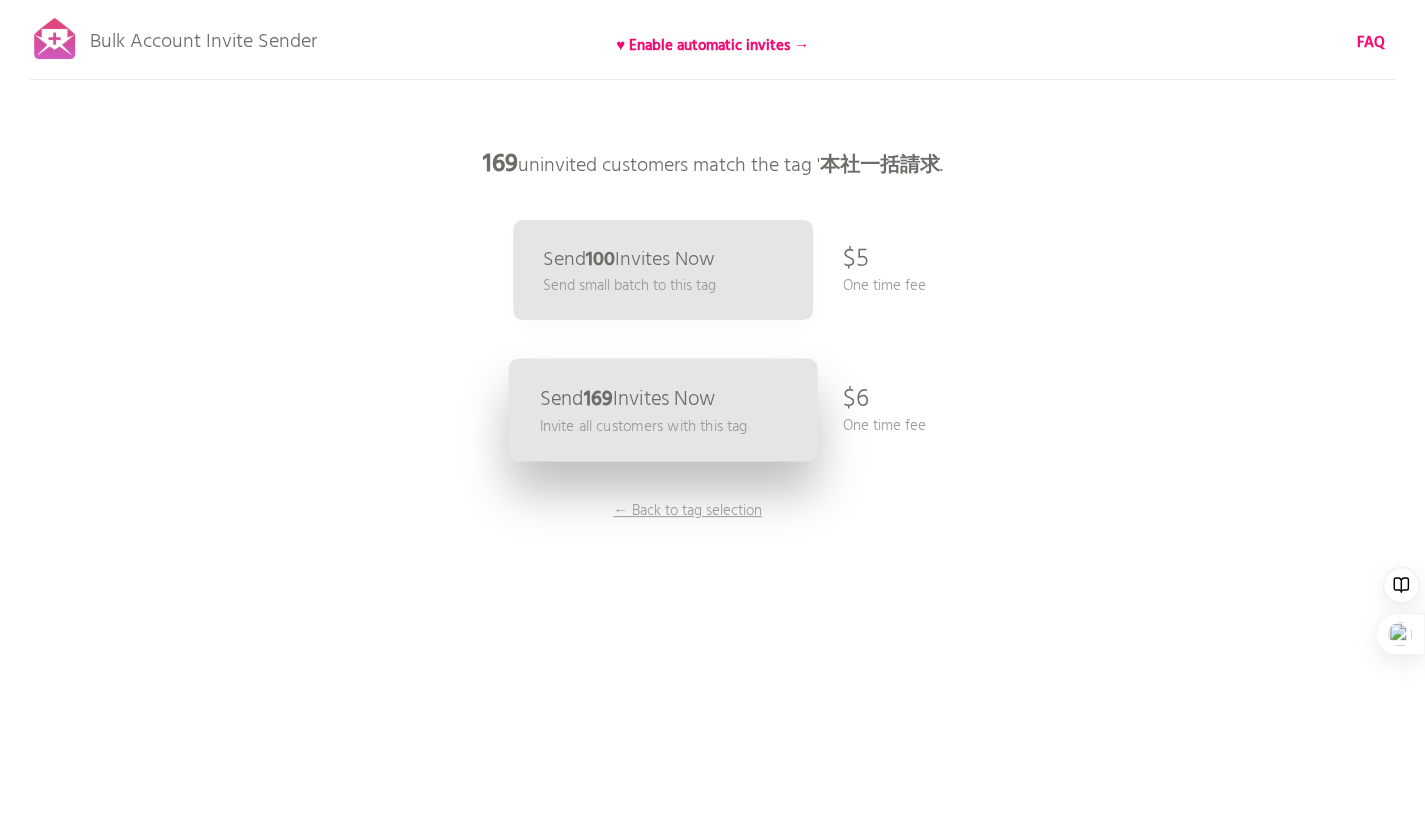 click on "Invite all customers with this tag" at bounding box center [643, 426] 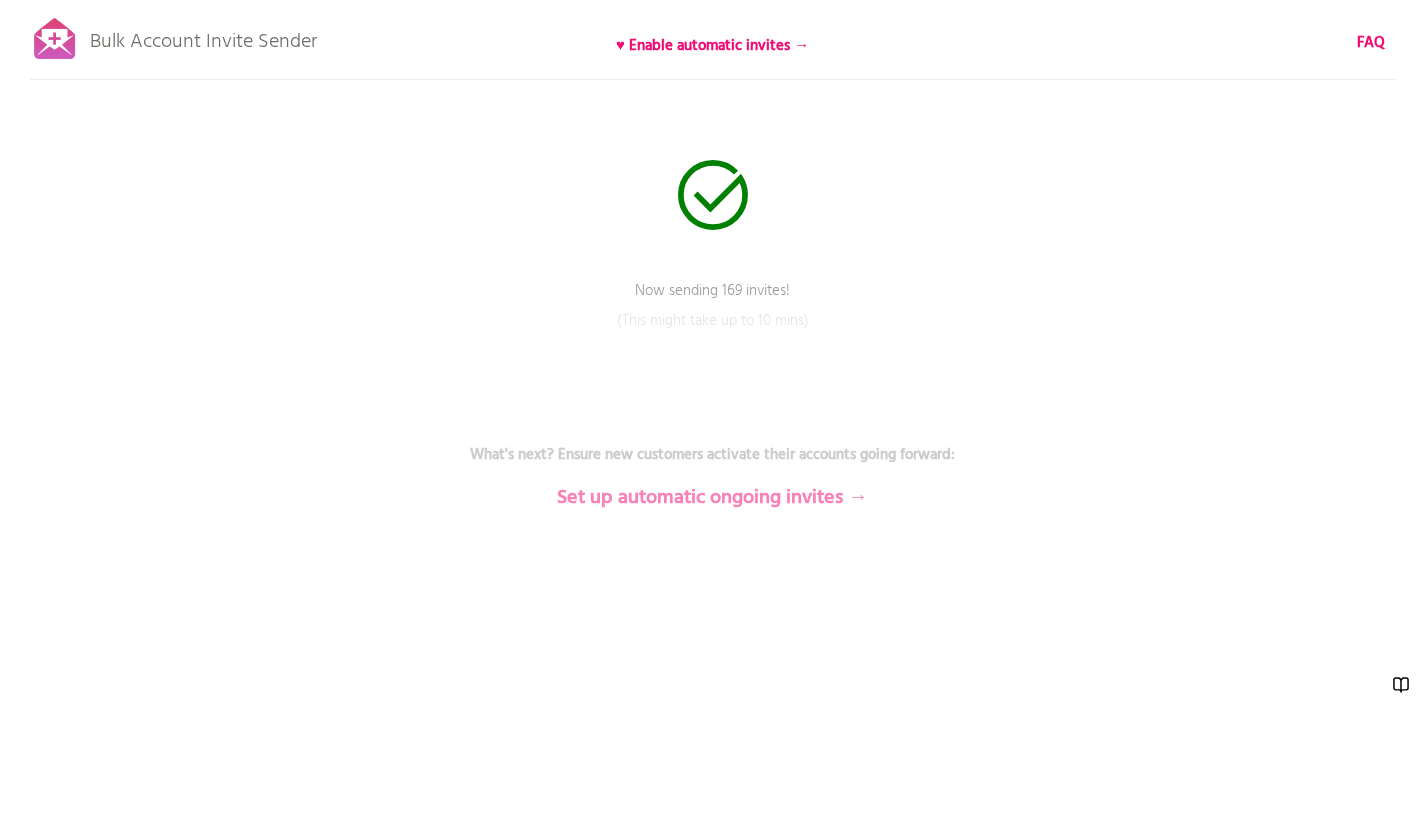 scroll, scrollTop: 0, scrollLeft: 0, axis: both 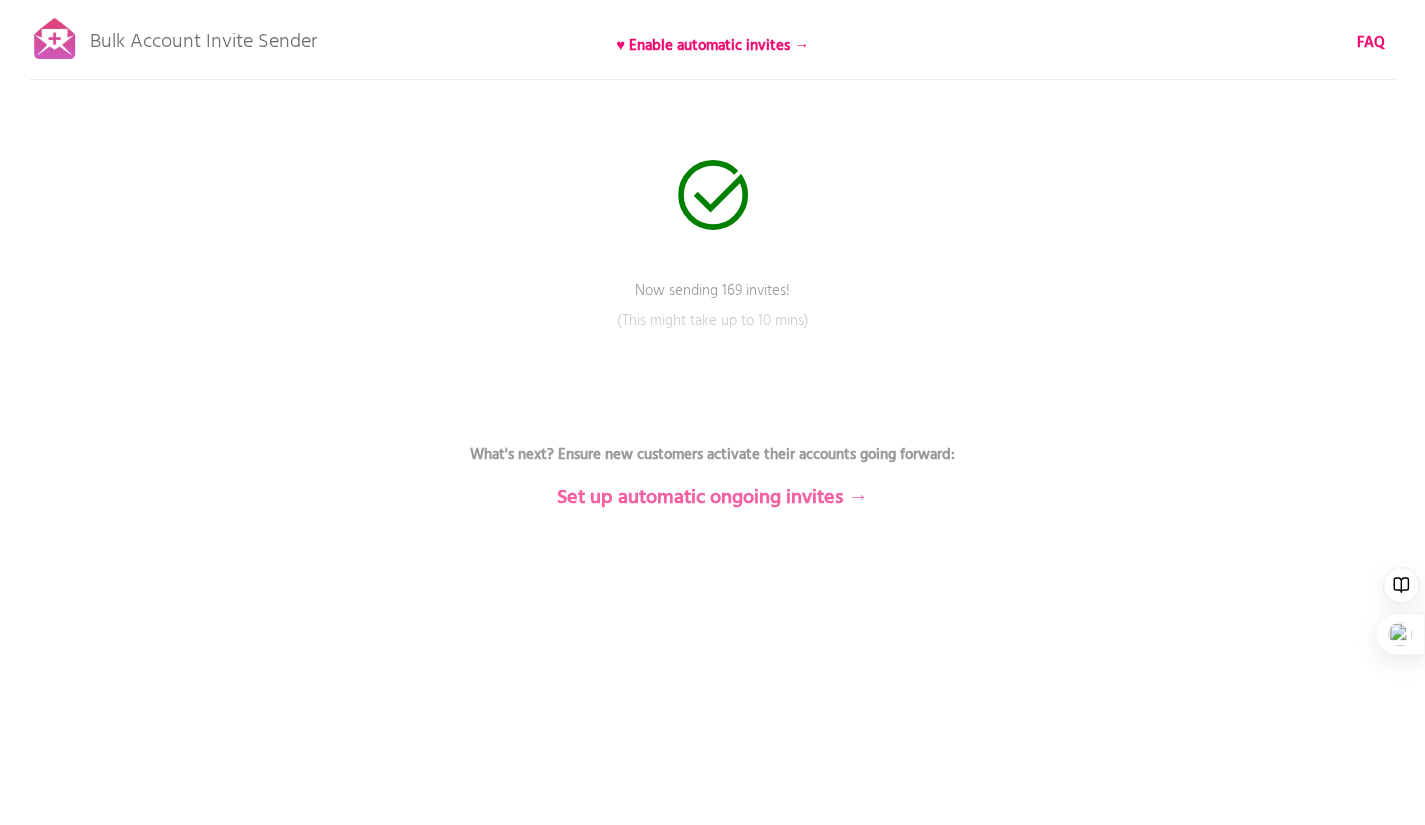 click on "Set up automatic ongoing invites →" at bounding box center [712, 498] 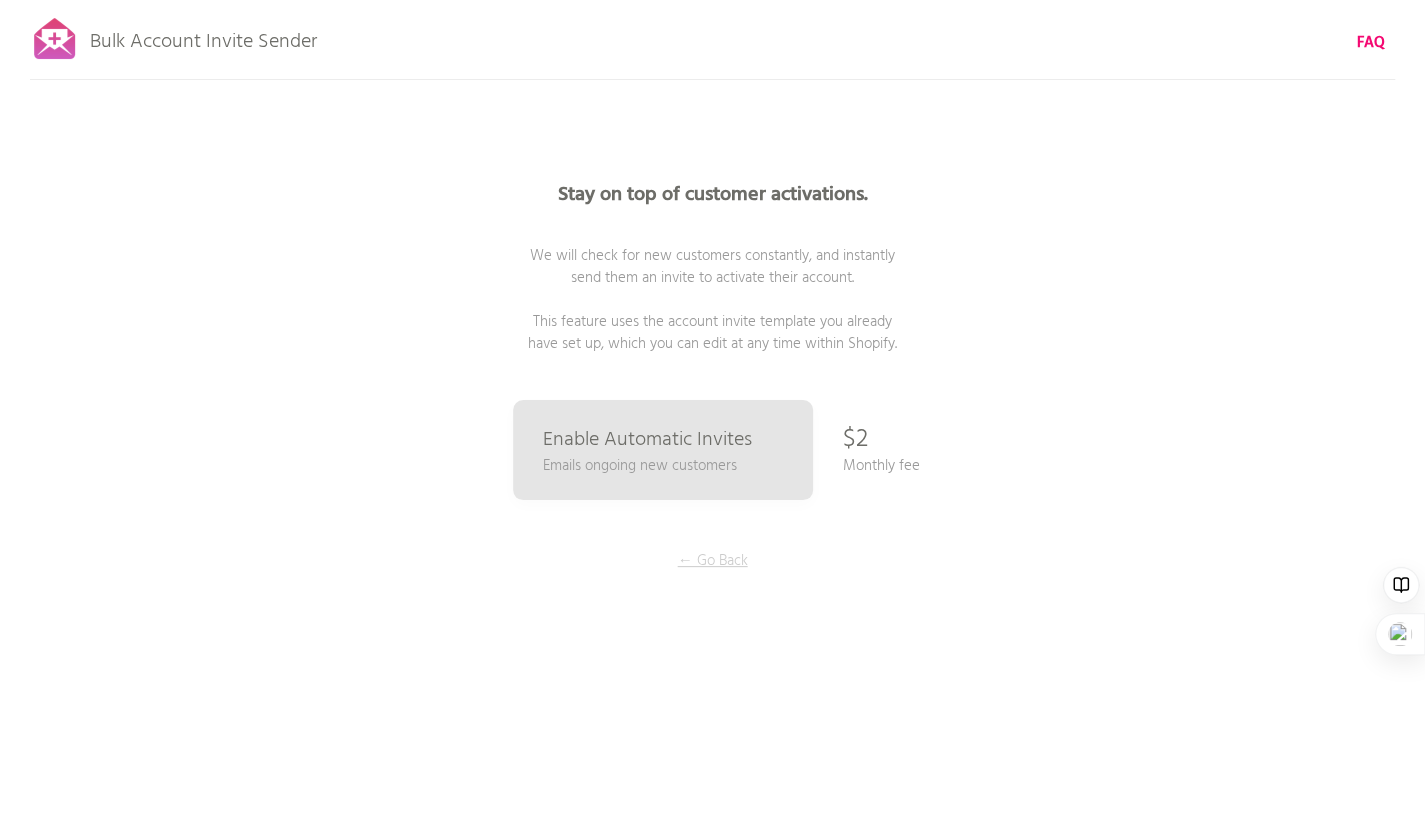 click on "← Go Back" at bounding box center (713, 561) 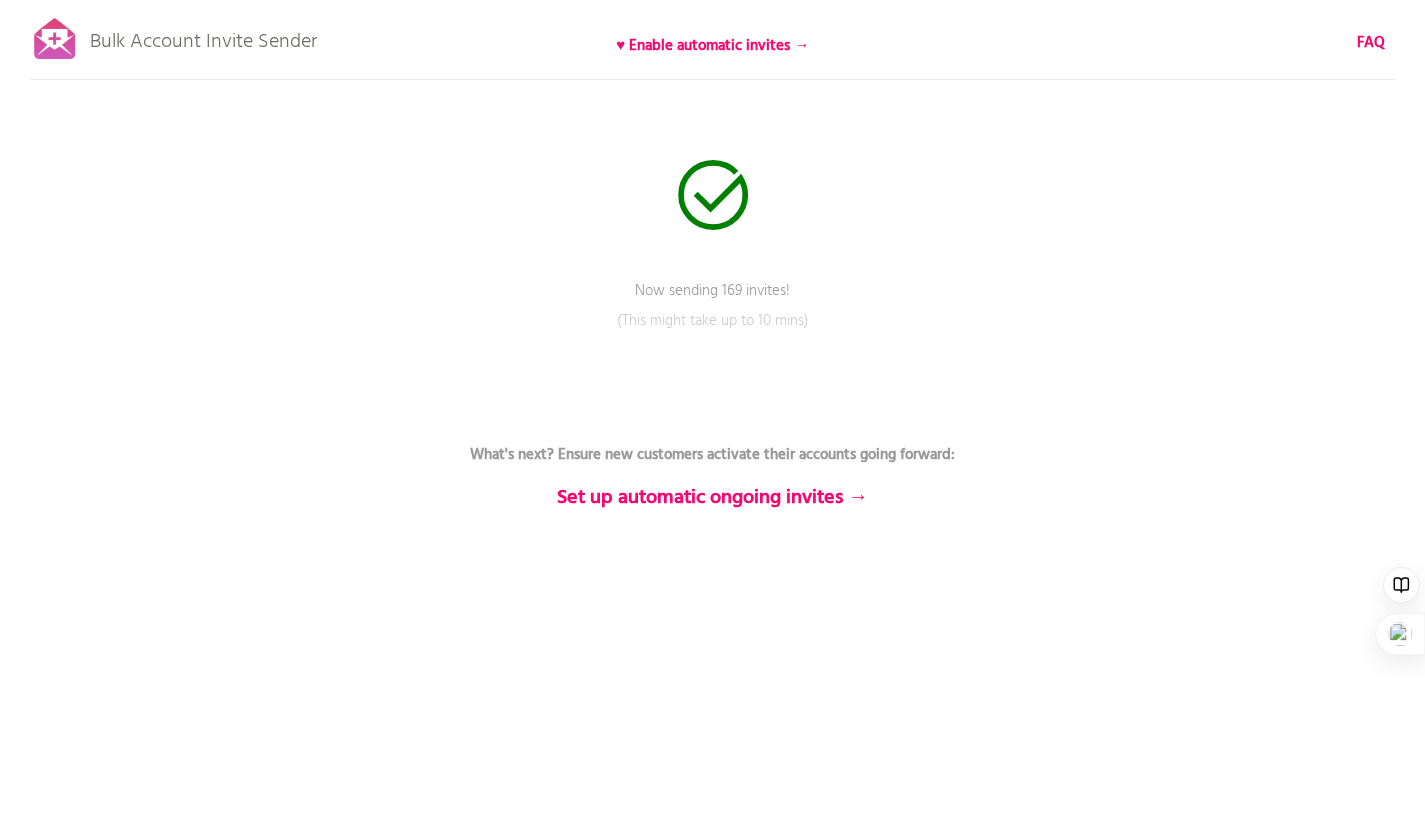 click on "Bulk Account Invite Sender" at bounding box center [203, 37] 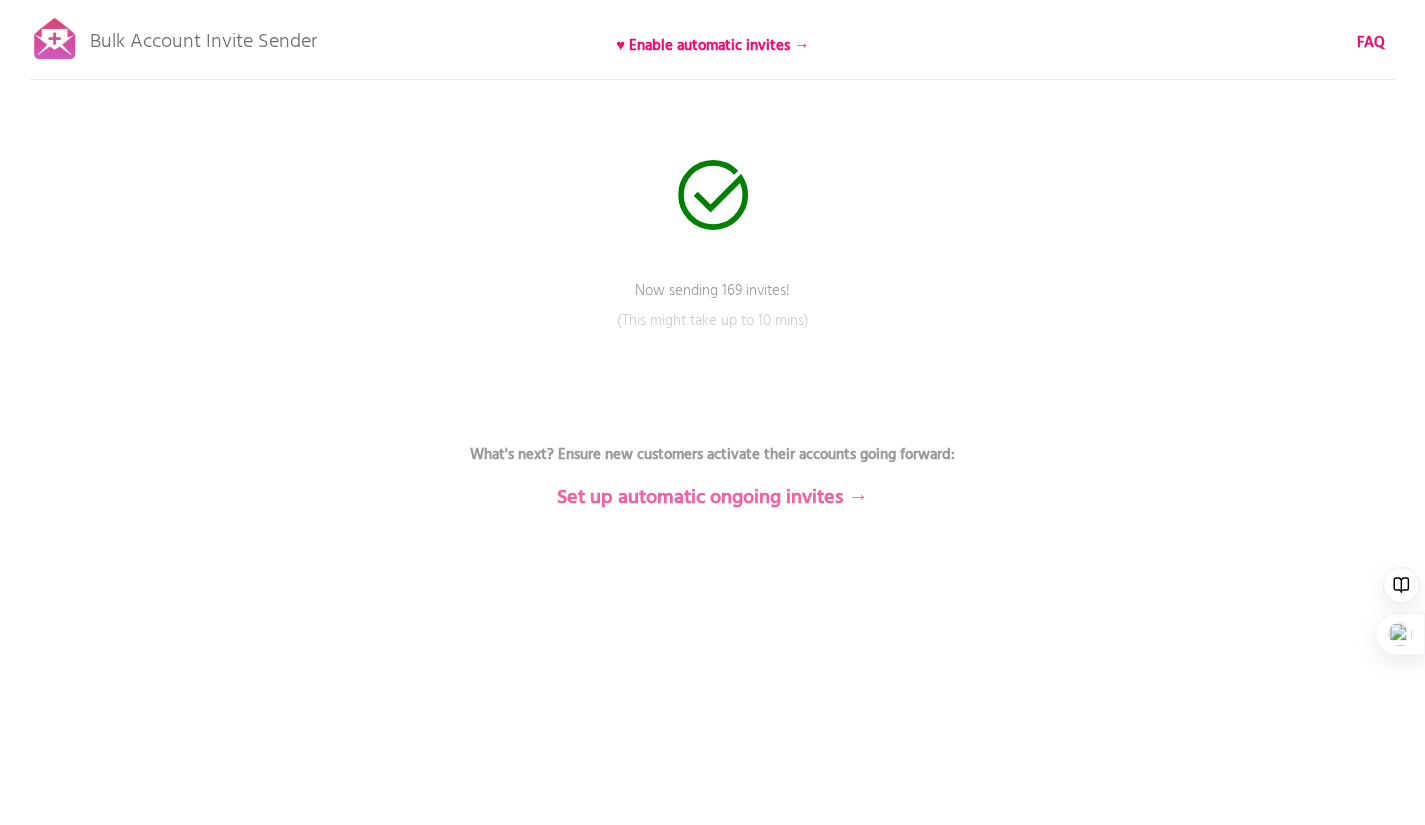 click on "Set up automatic ongoing invites →" at bounding box center (712, 498) 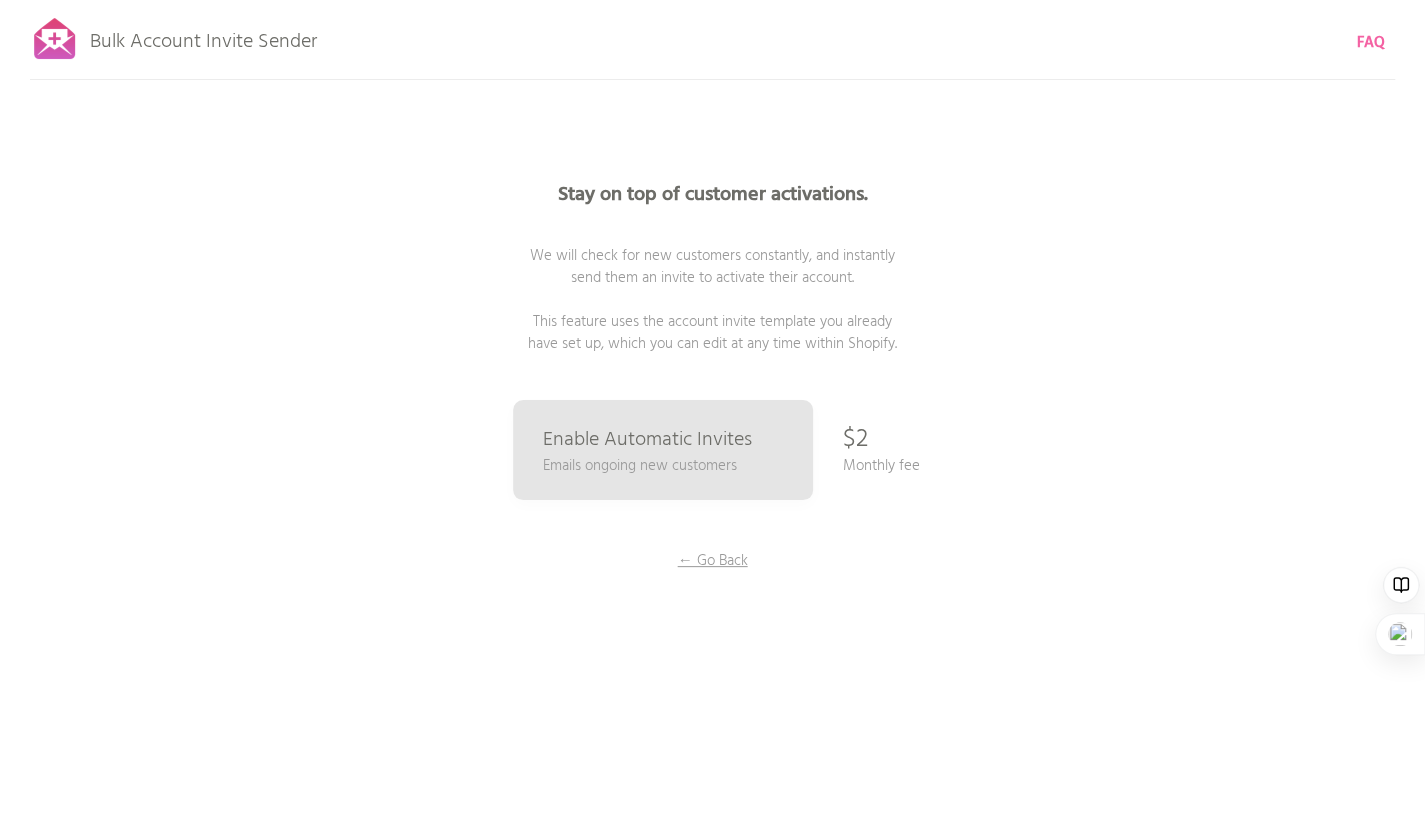 click on "FAQ" at bounding box center (1371, 43) 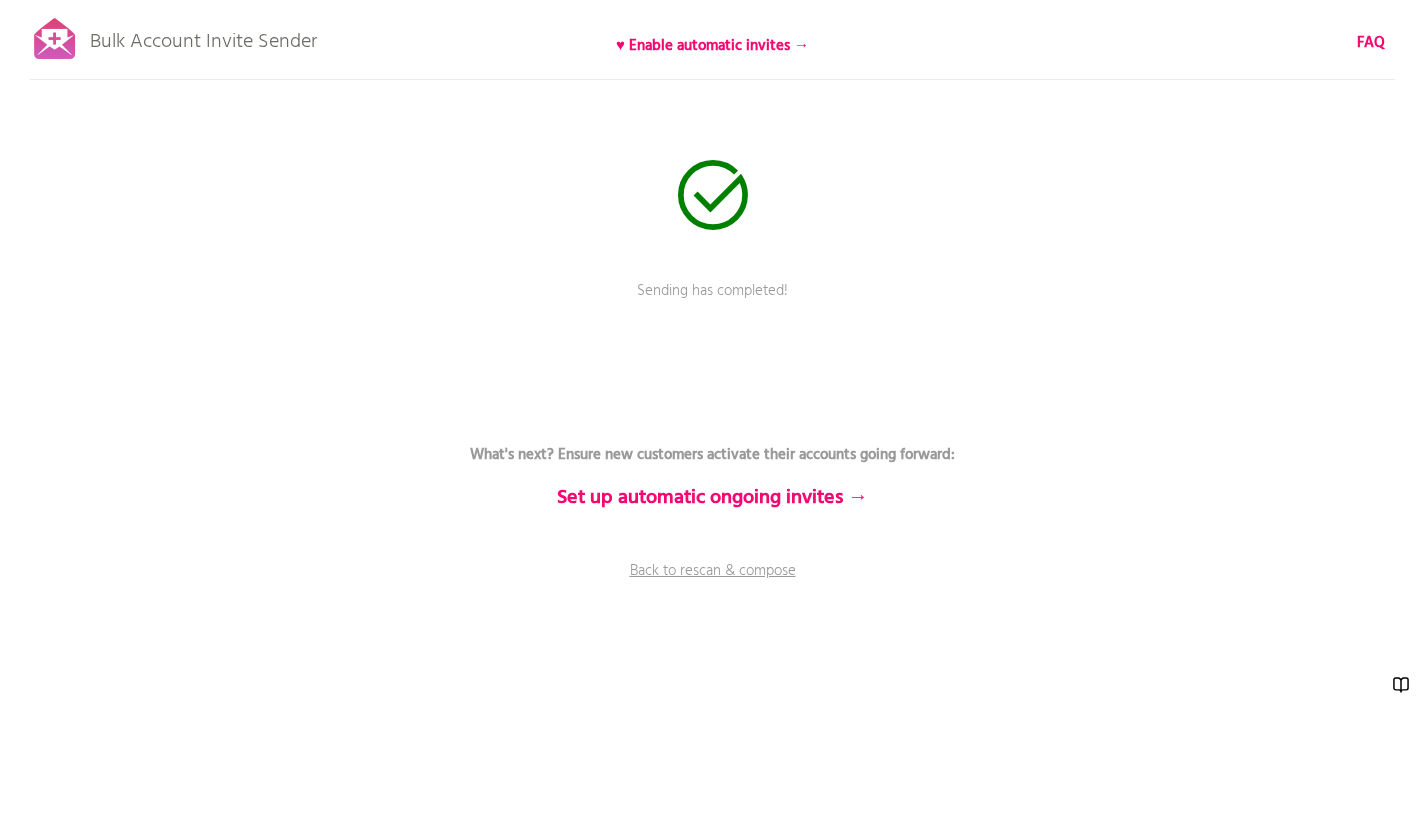 scroll, scrollTop: 0, scrollLeft: 0, axis: both 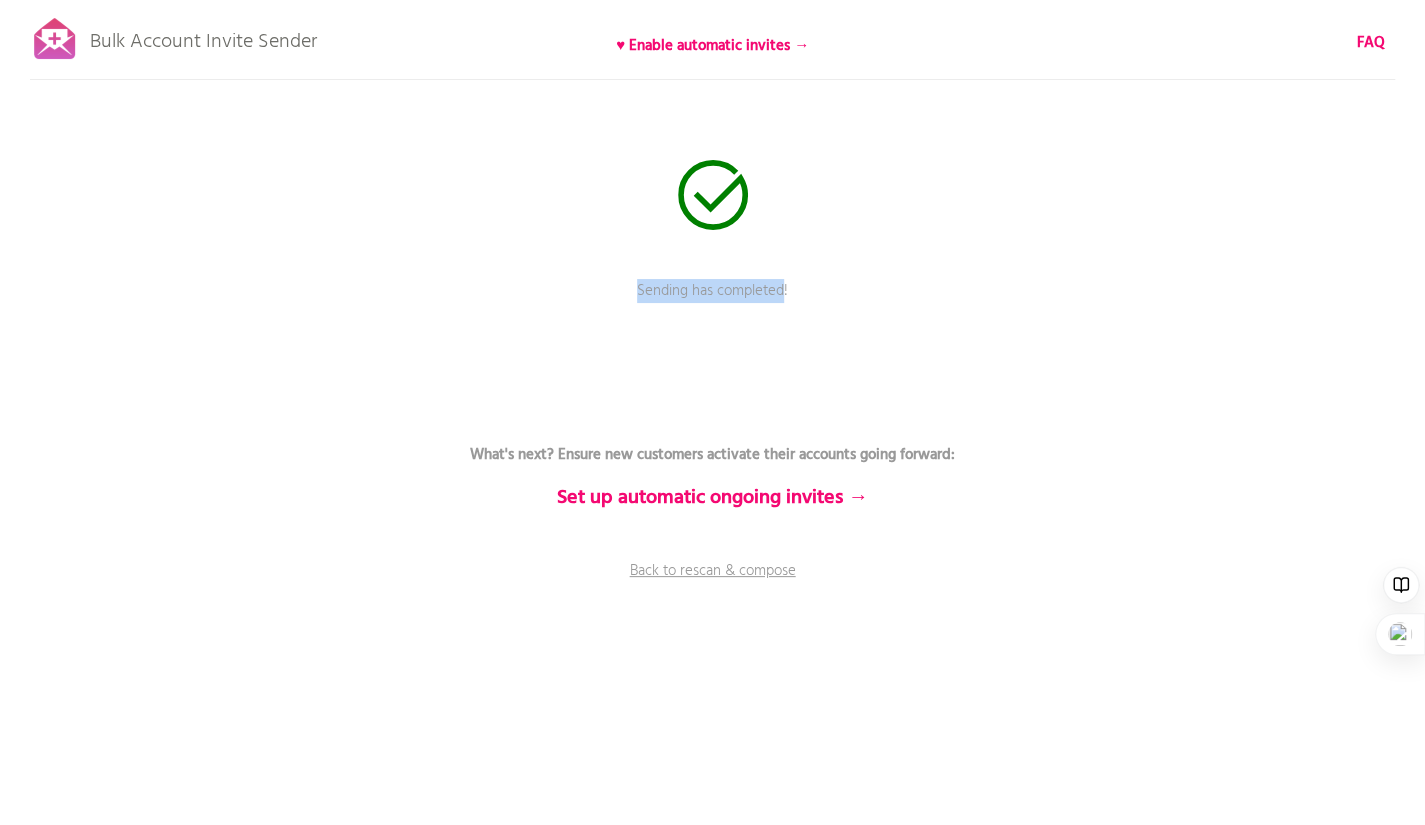 drag, startPoint x: 784, startPoint y: 293, endPoint x: 598, endPoint y: 293, distance: 186 